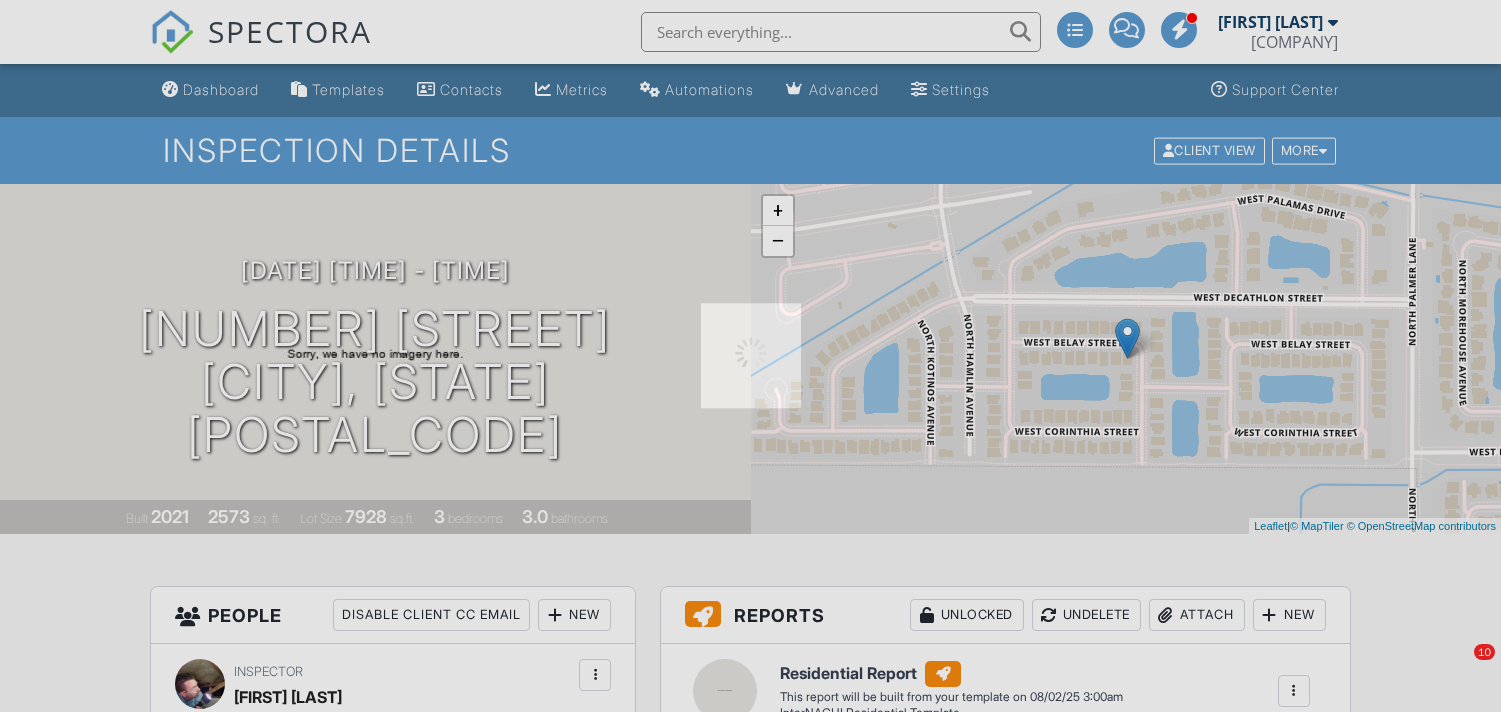 scroll, scrollTop: 0, scrollLeft: 0, axis: both 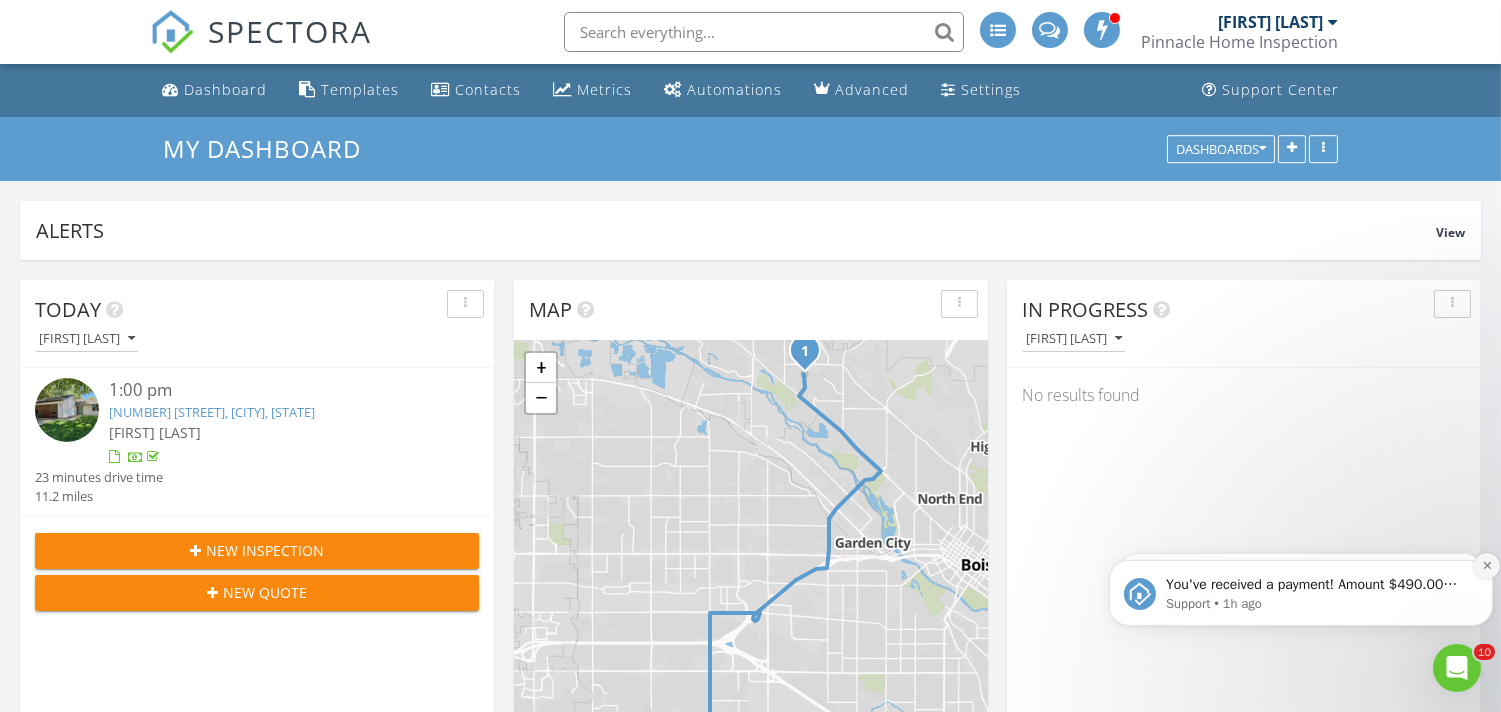 click 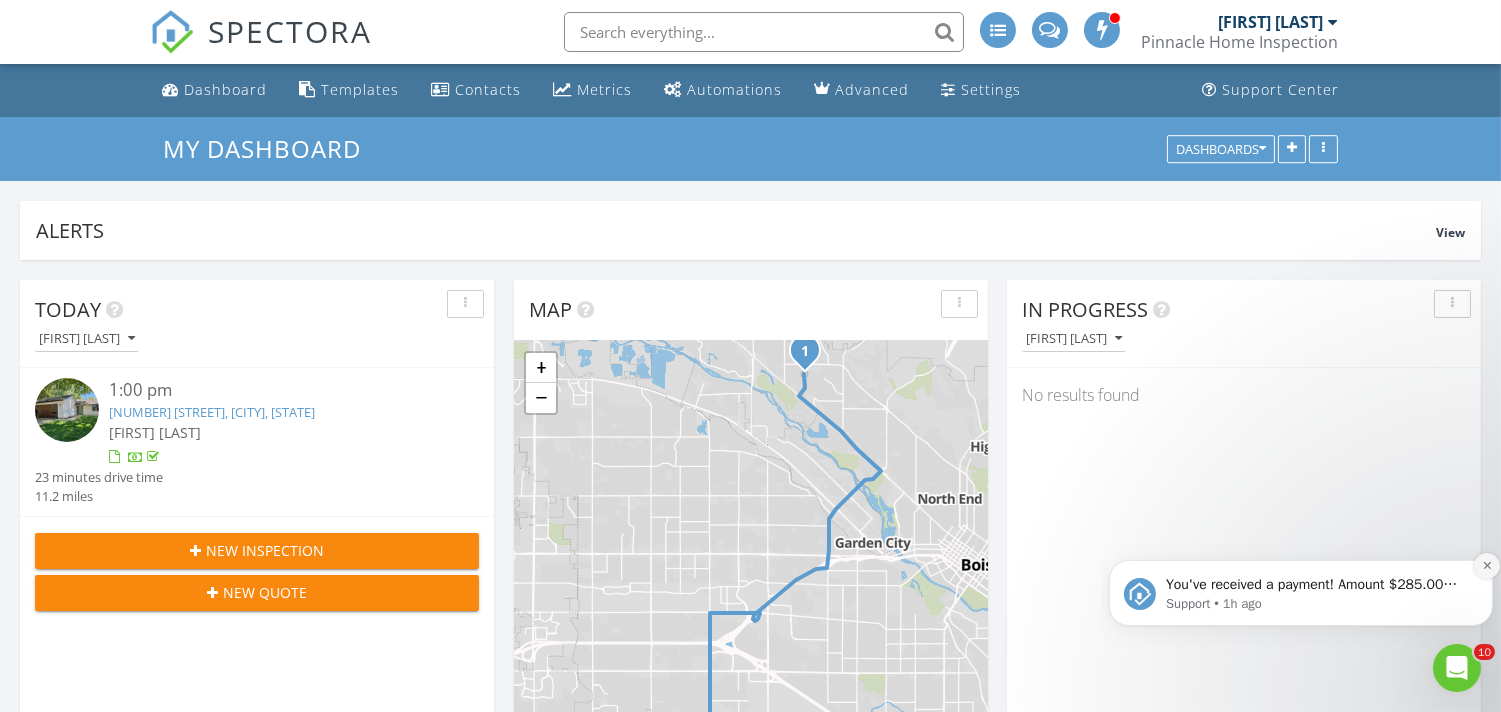 click 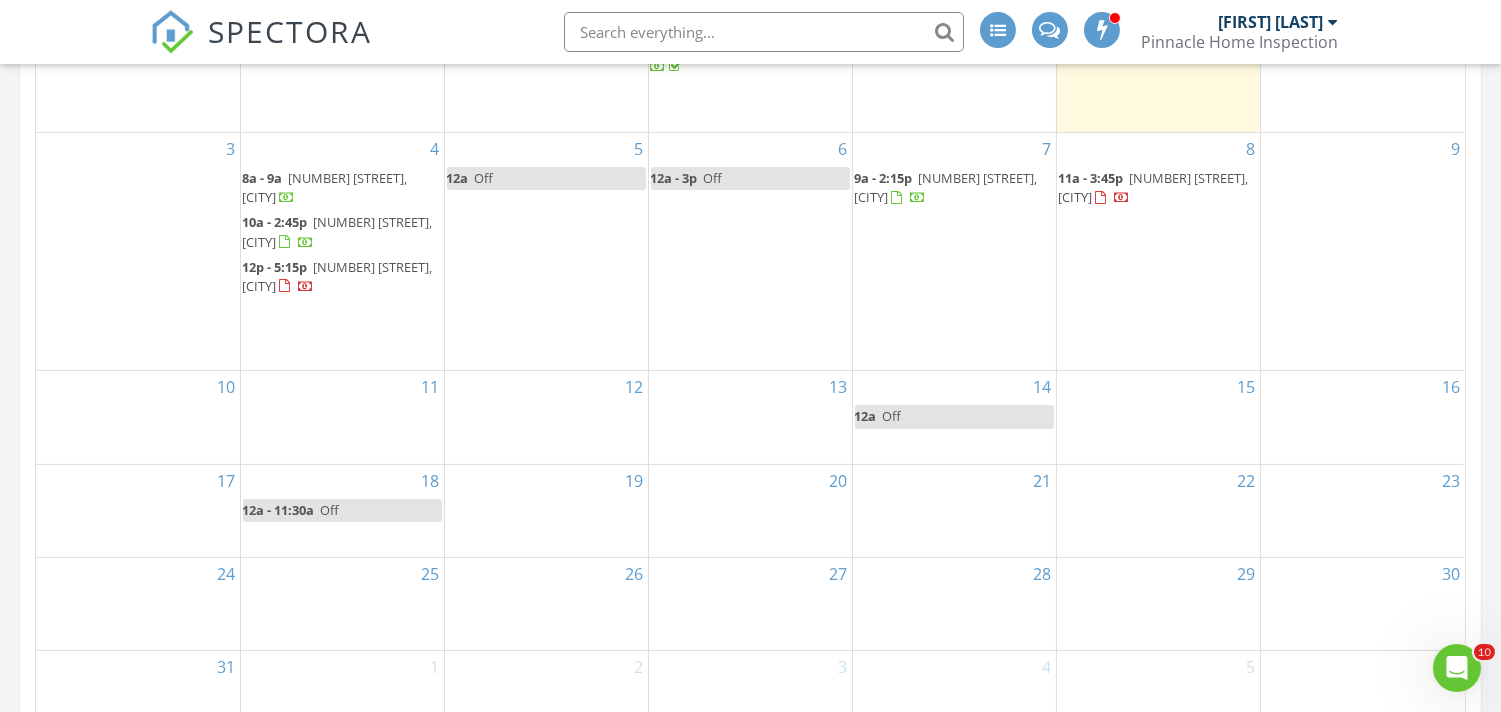 scroll, scrollTop: 1096, scrollLeft: 0, axis: vertical 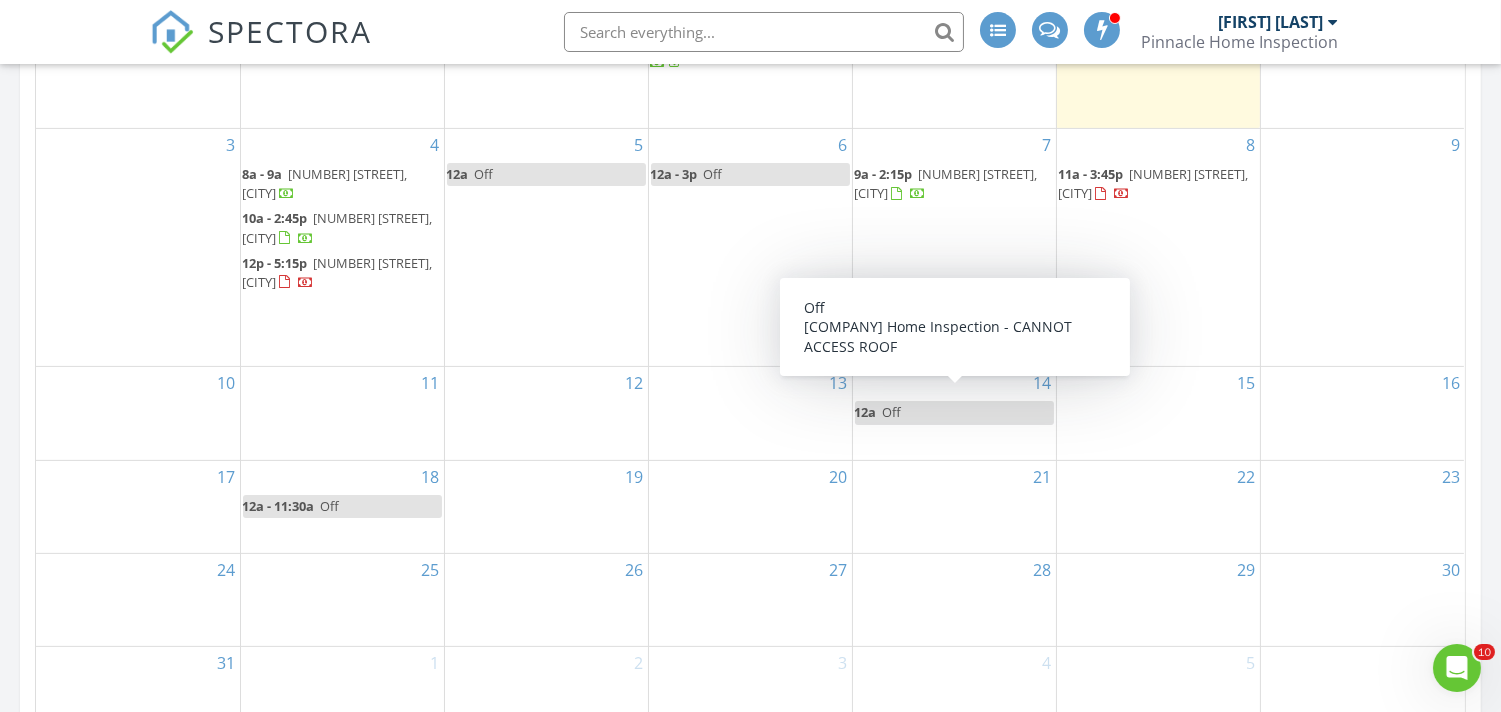 click on "12a
Off" at bounding box center [954, 412] 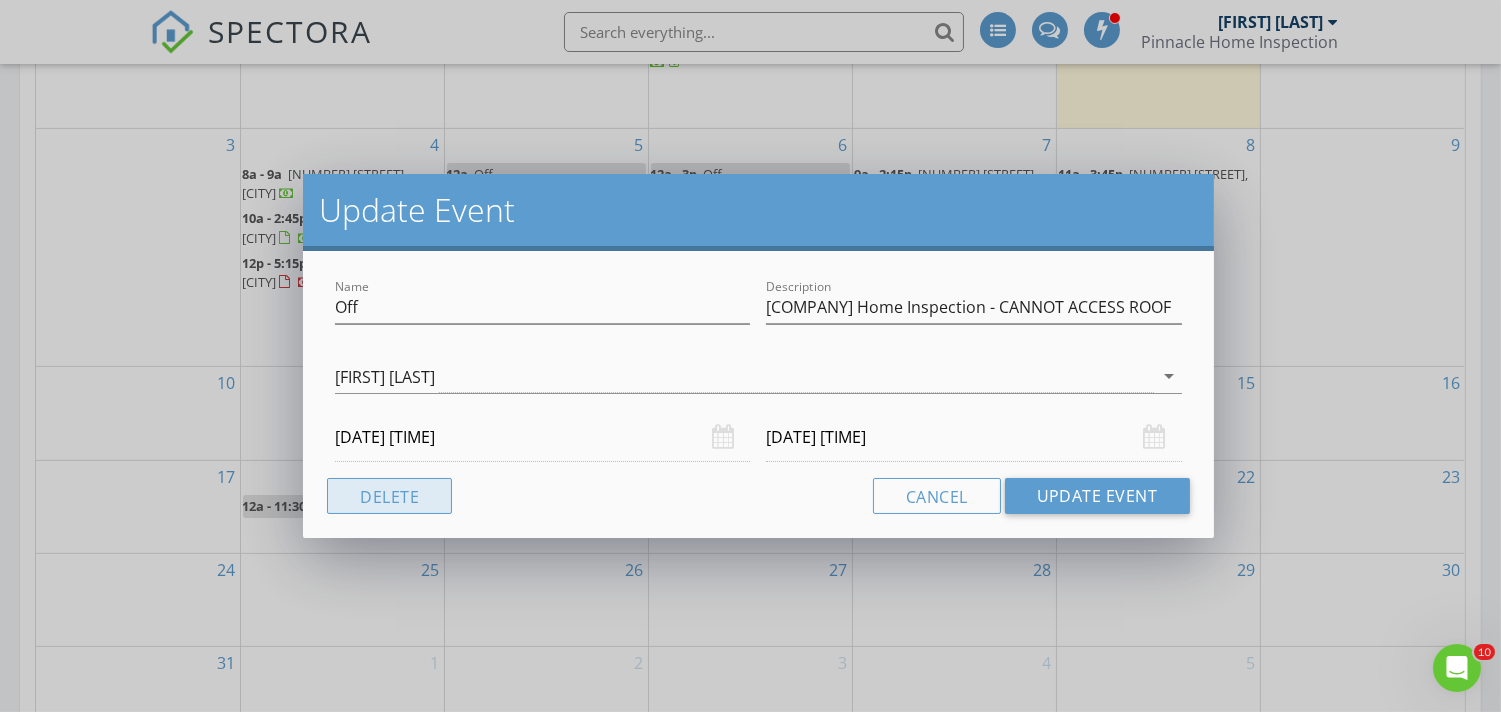 click on "Delete" at bounding box center [389, 496] 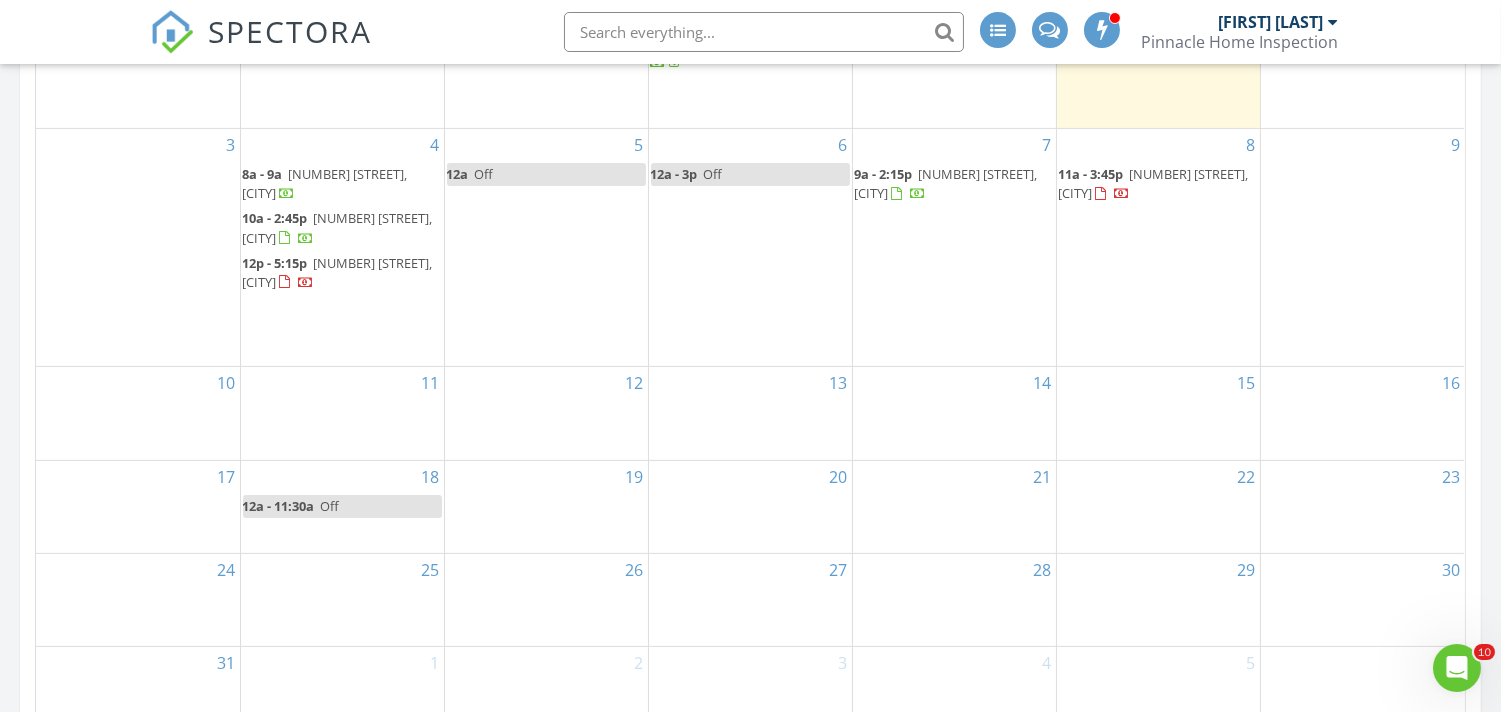 click on "14" at bounding box center [954, 413] 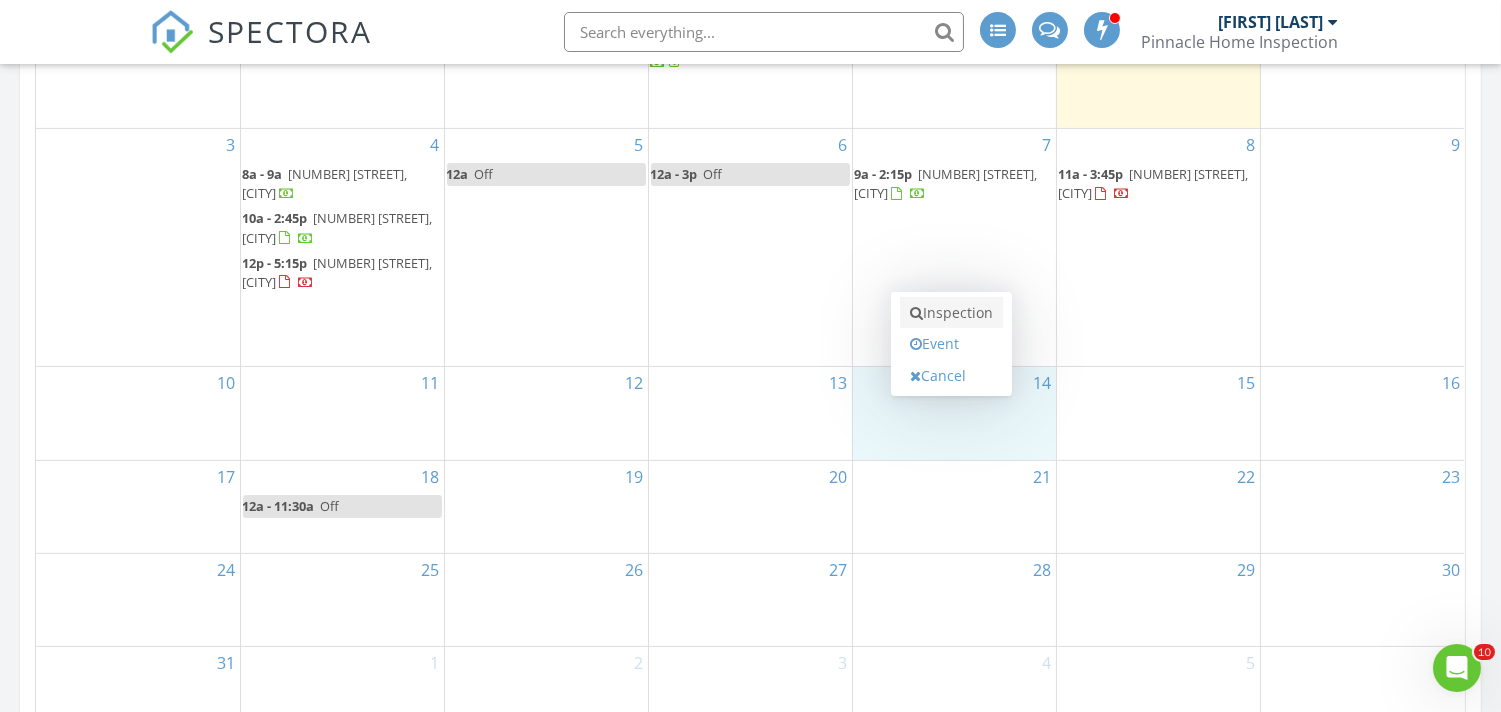 click on "Inspection" at bounding box center (951, 313) 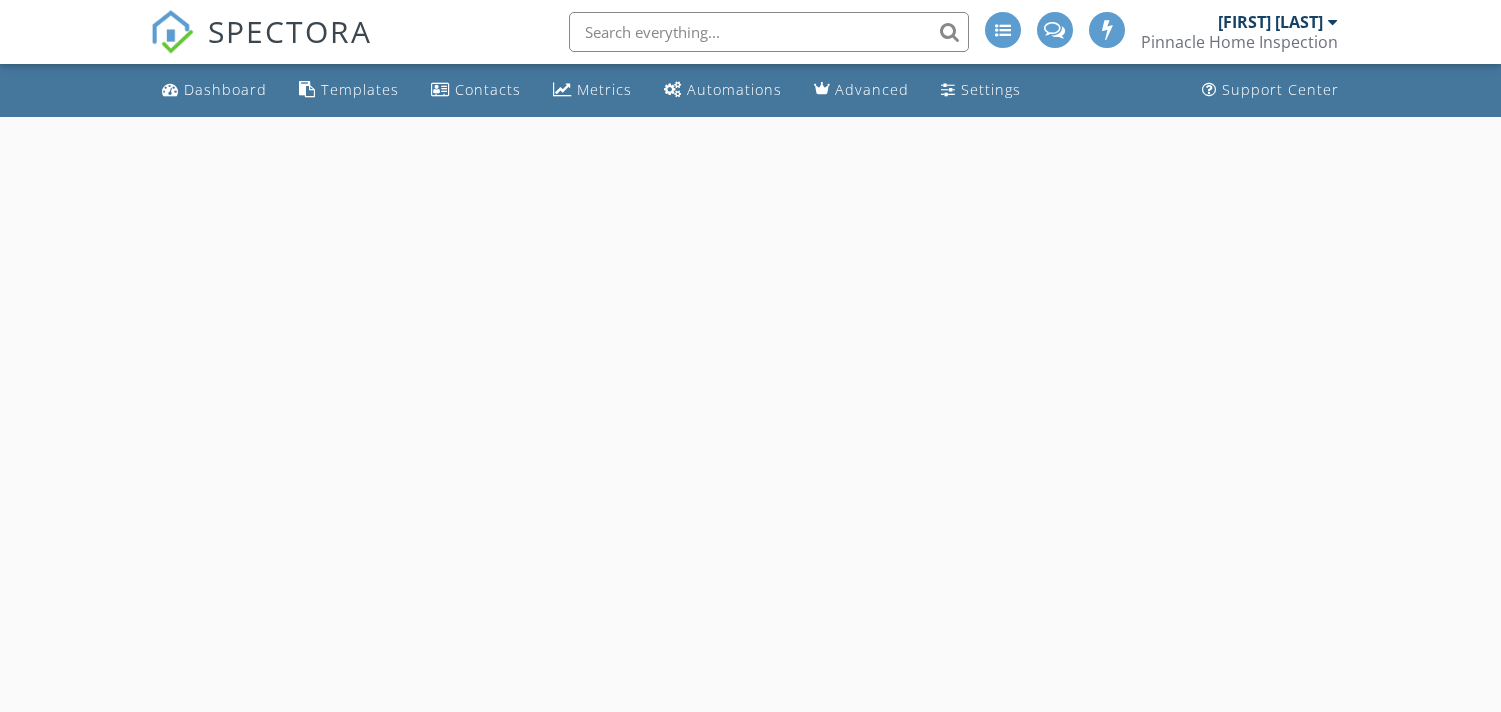 scroll, scrollTop: 0, scrollLeft: 0, axis: both 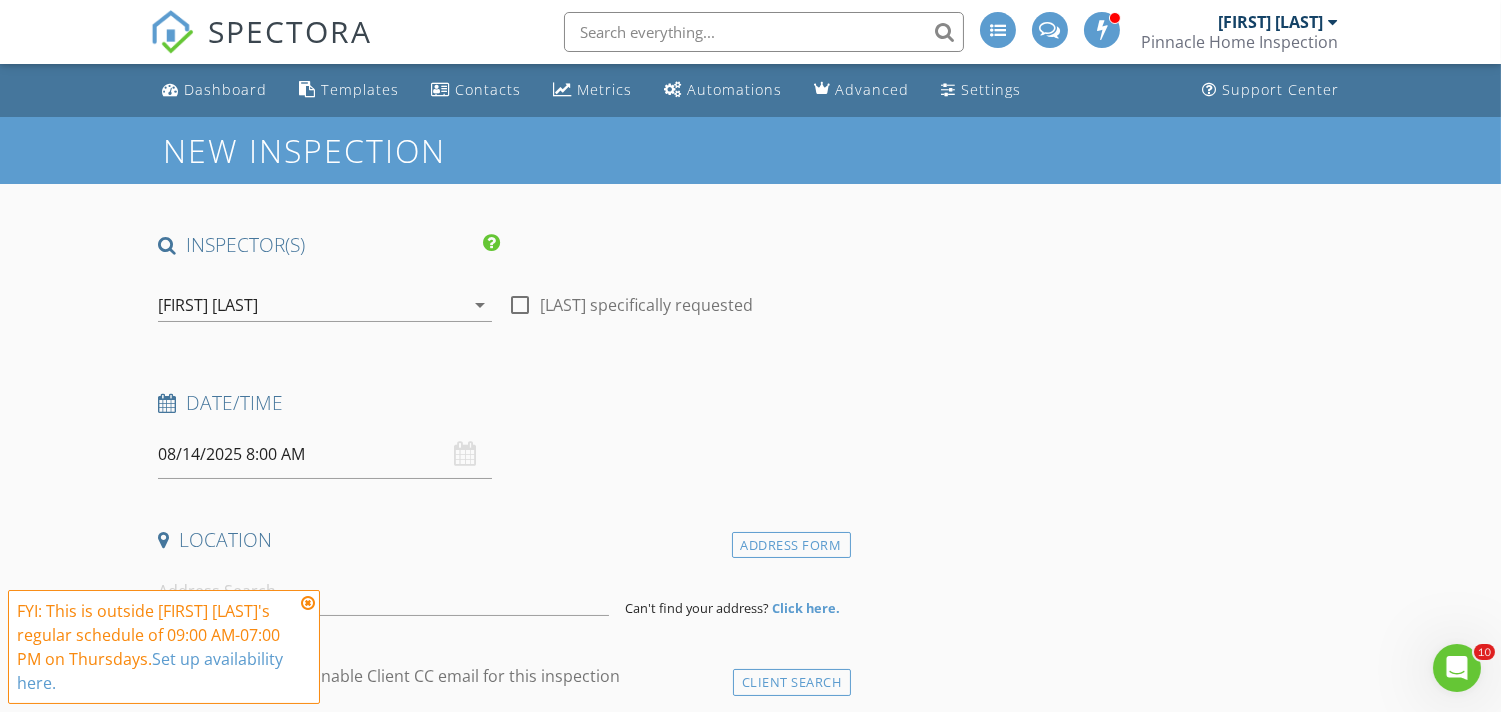 click on "08/14/2025 8:00 AM" at bounding box center [325, 454] 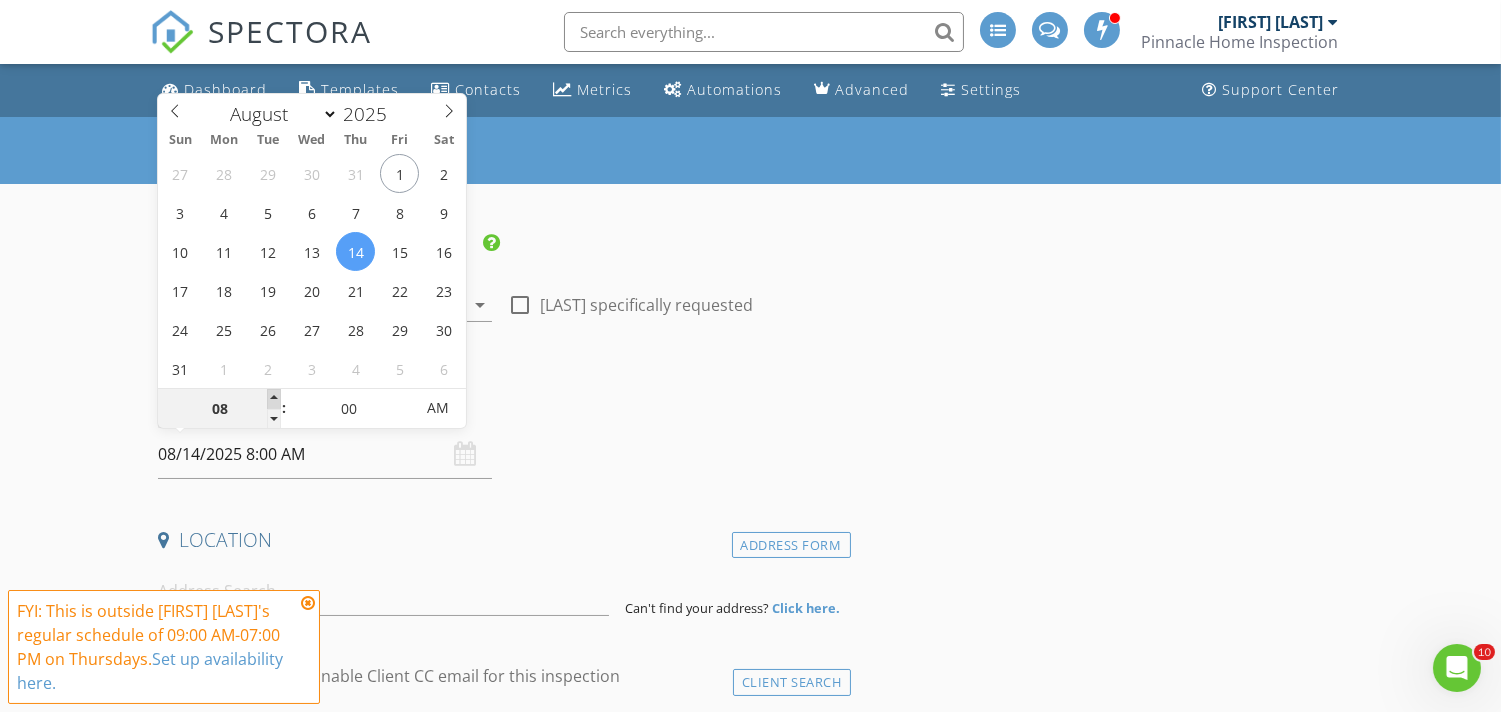 type on "09" 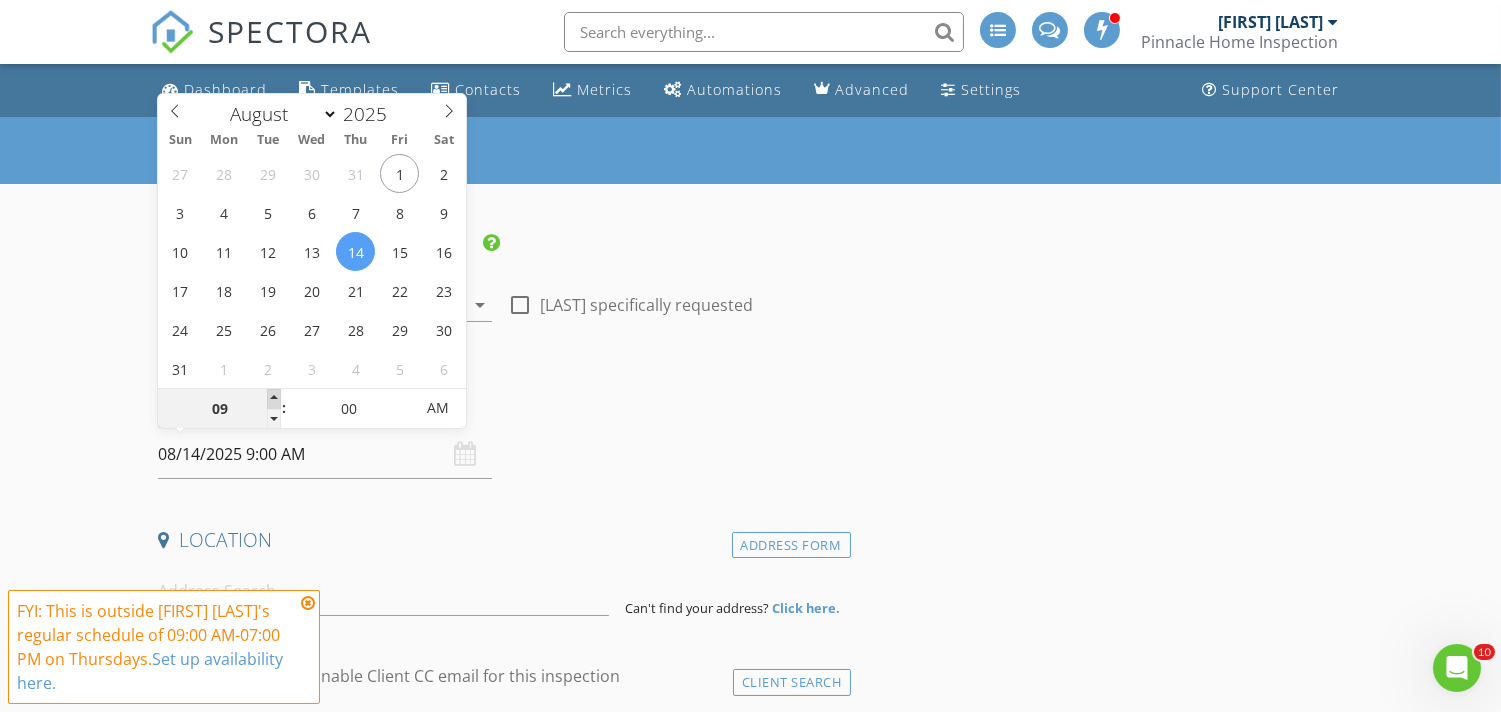 click at bounding box center [274, 399] 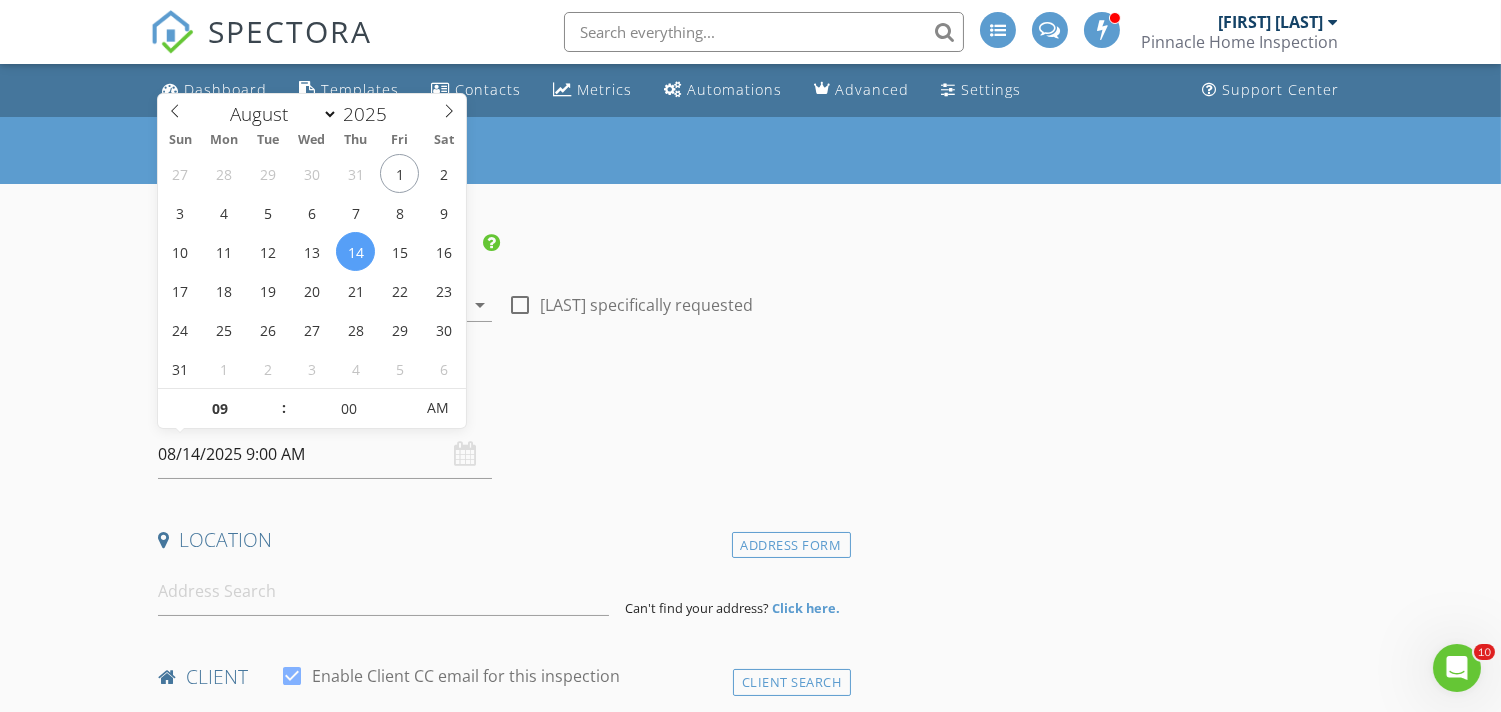 click on "New Inspection
INSPECTOR(S)
check_box   Dan Bennetts   PRIMARY   Dan Bennetts arrow_drop_down   check_box_outline_blank Dan Bennetts specifically requested
Date/Time
08/14/2025 9:00 AM
Location
Address Form       Can't find your address?   Click here.
client
check_box Enable Client CC email for this inspection   Client Search     check_box_outline_blank Client is a Company/Organization     First Name   Last Name   Email   CC Email   Phone         Tags         Notes   Private Notes
ADD ADDITIONAL client
SERVICES
check_box_outline_blank   Residential Inspection   check_box_outline_blank   Permanent Foundation Certification (Manufactured Home)   check_box_outline_blank   Reinspection   check_box_outline_blank   Radon Testing   arrow_drop_down     Select Discount Code" at bounding box center [750, 1848] 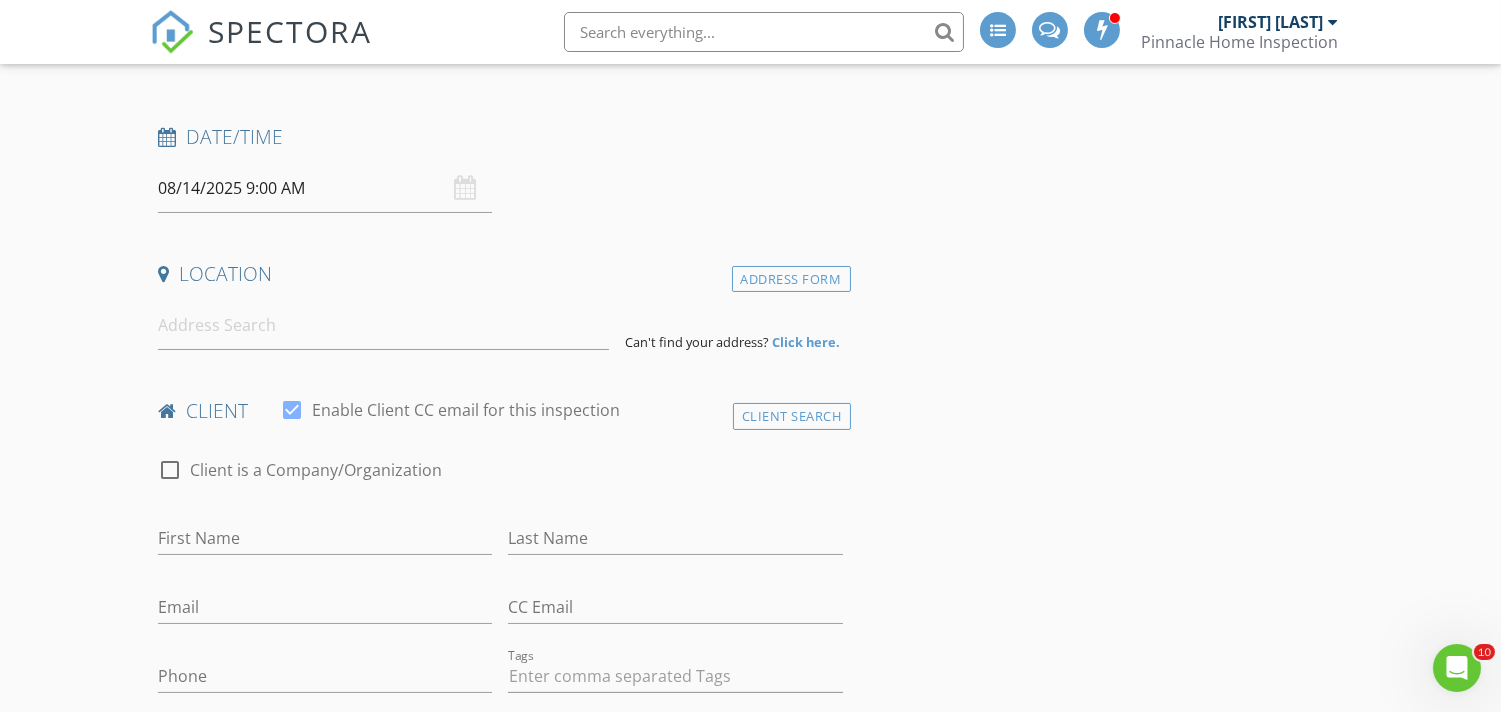 scroll, scrollTop: 290, scrollLeft: 0, axis: vertical 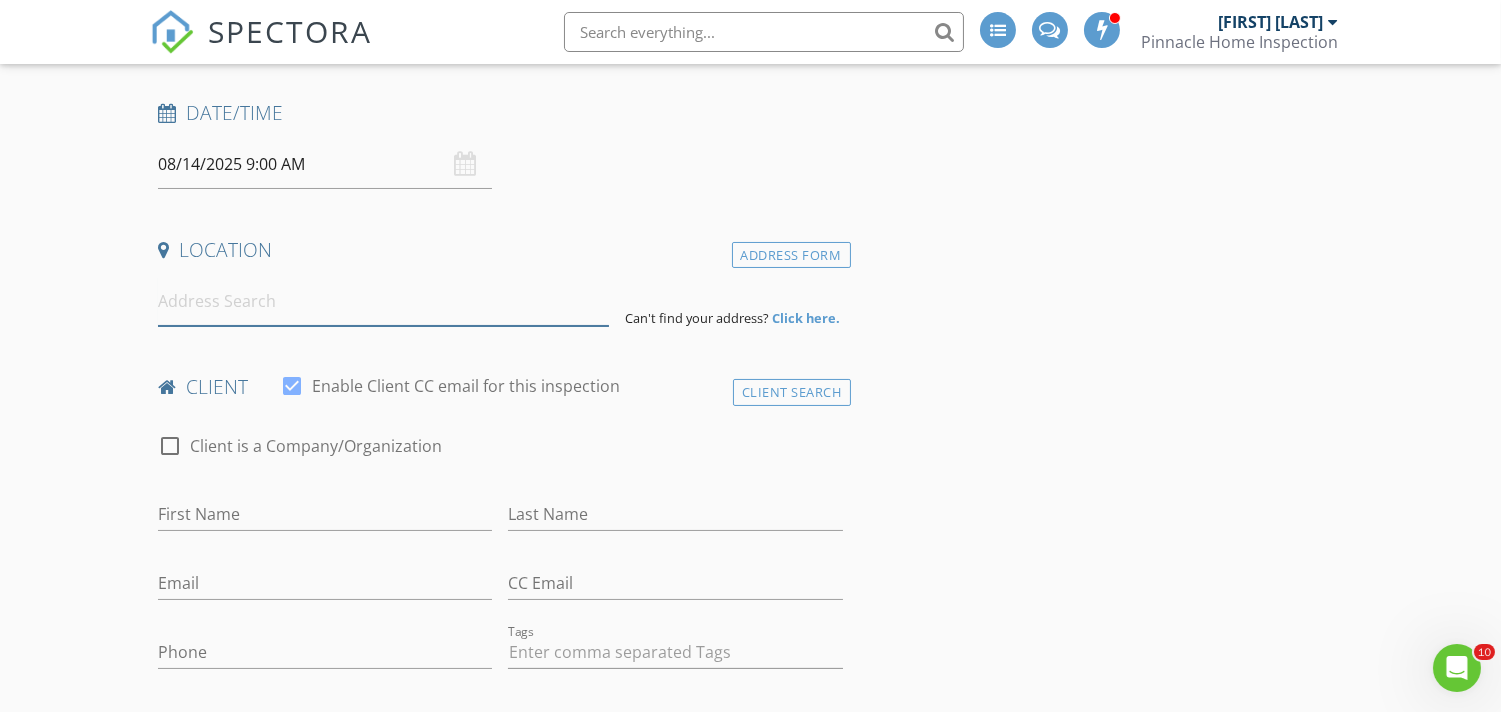click at bounding box center [383, 301] 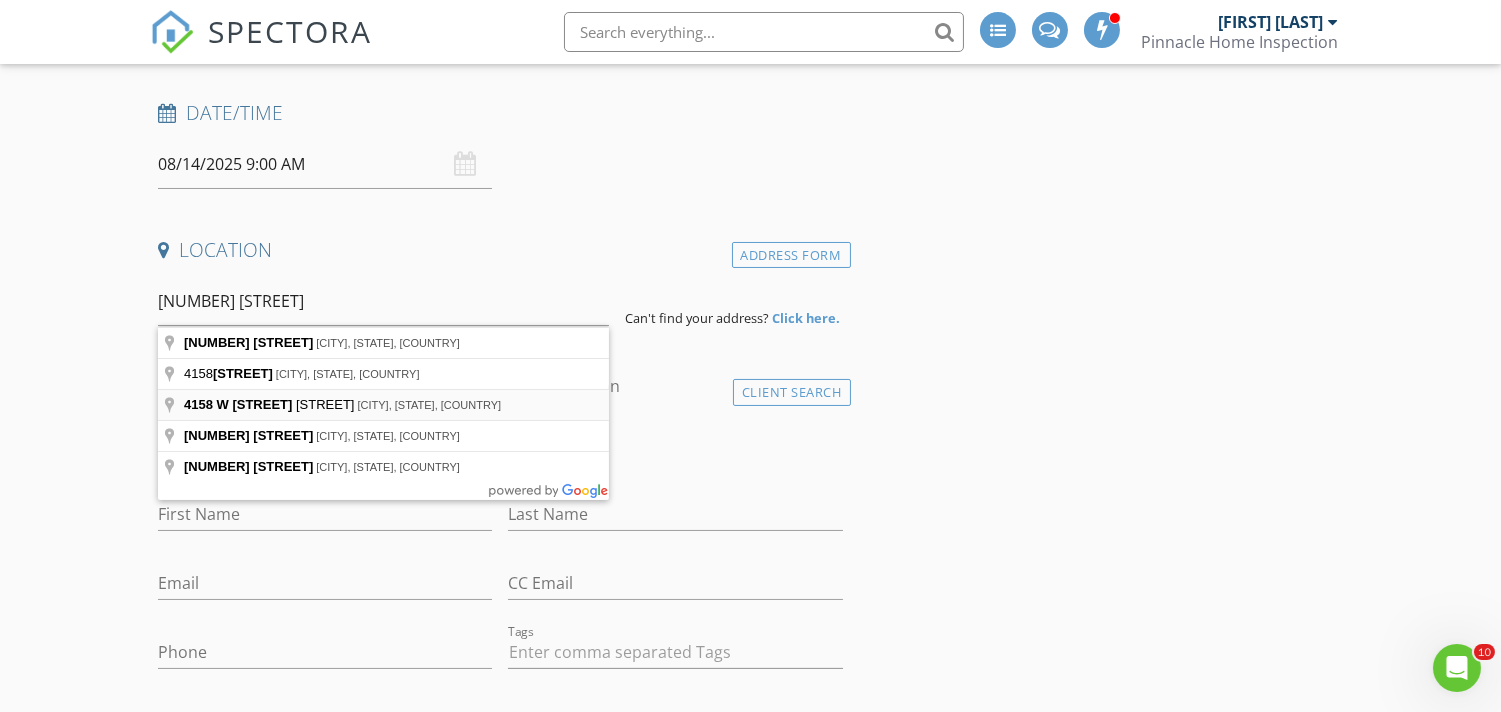 type on "4158 W Cirrus Ln, Eagle, ID, USA" 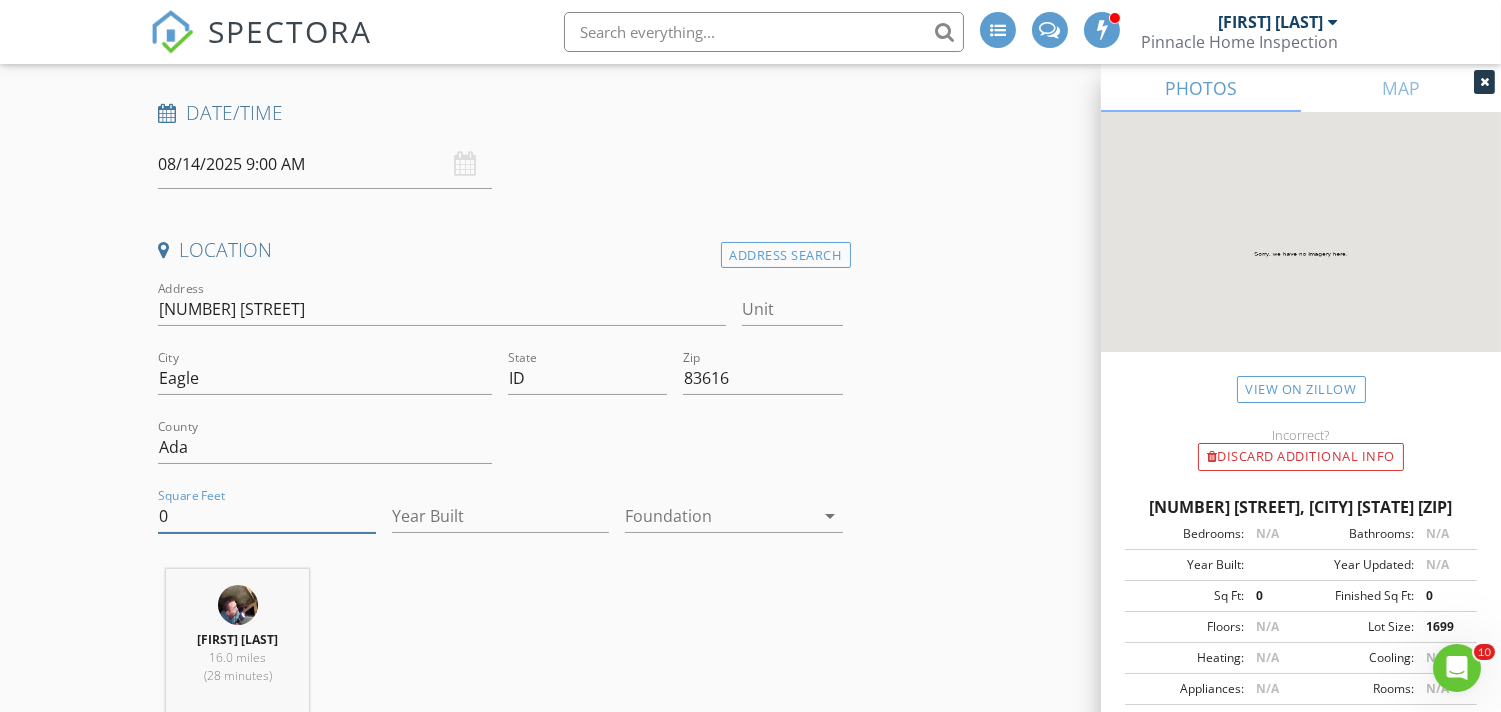 drag, startPoint x: 231, startPoint y: 517, endPoint x: 0, endPoint y: 488, distance: 232.81323 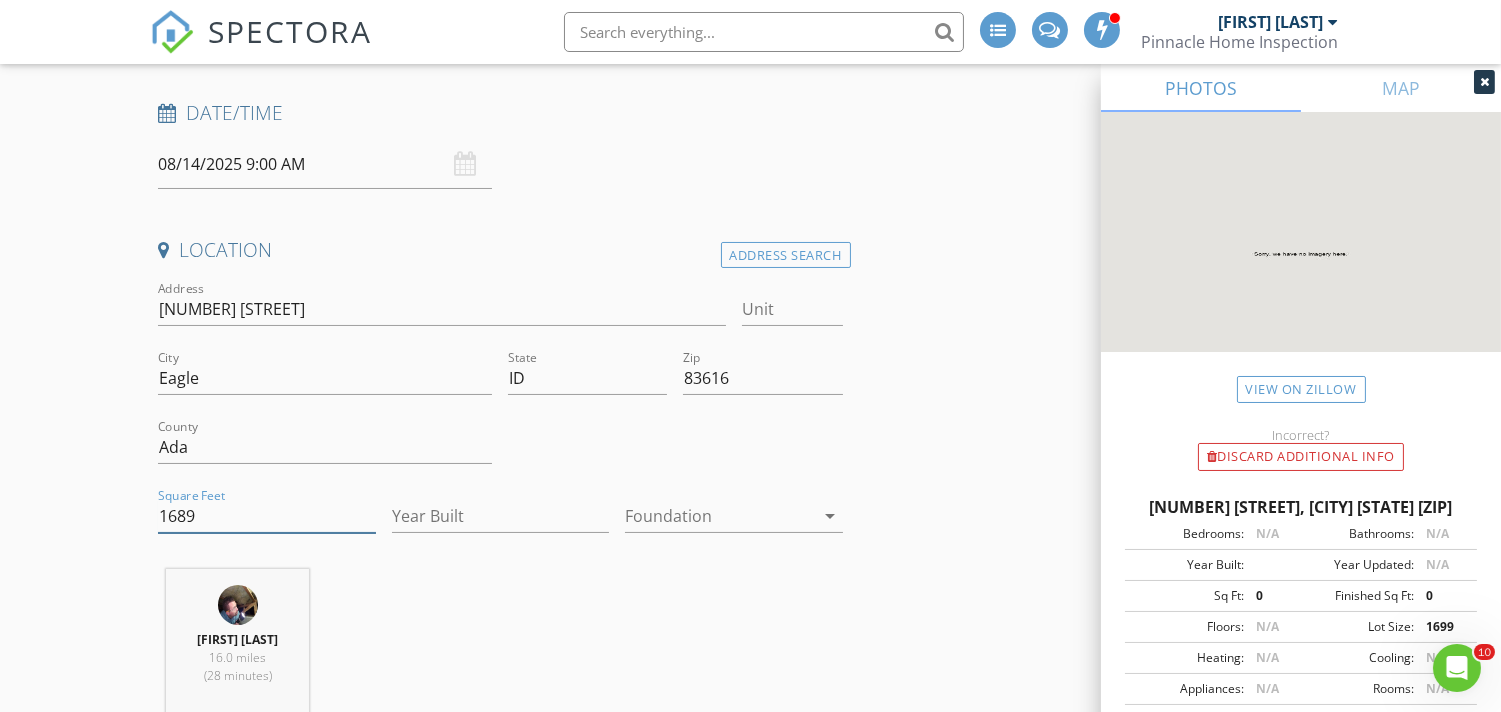 type on "1689" 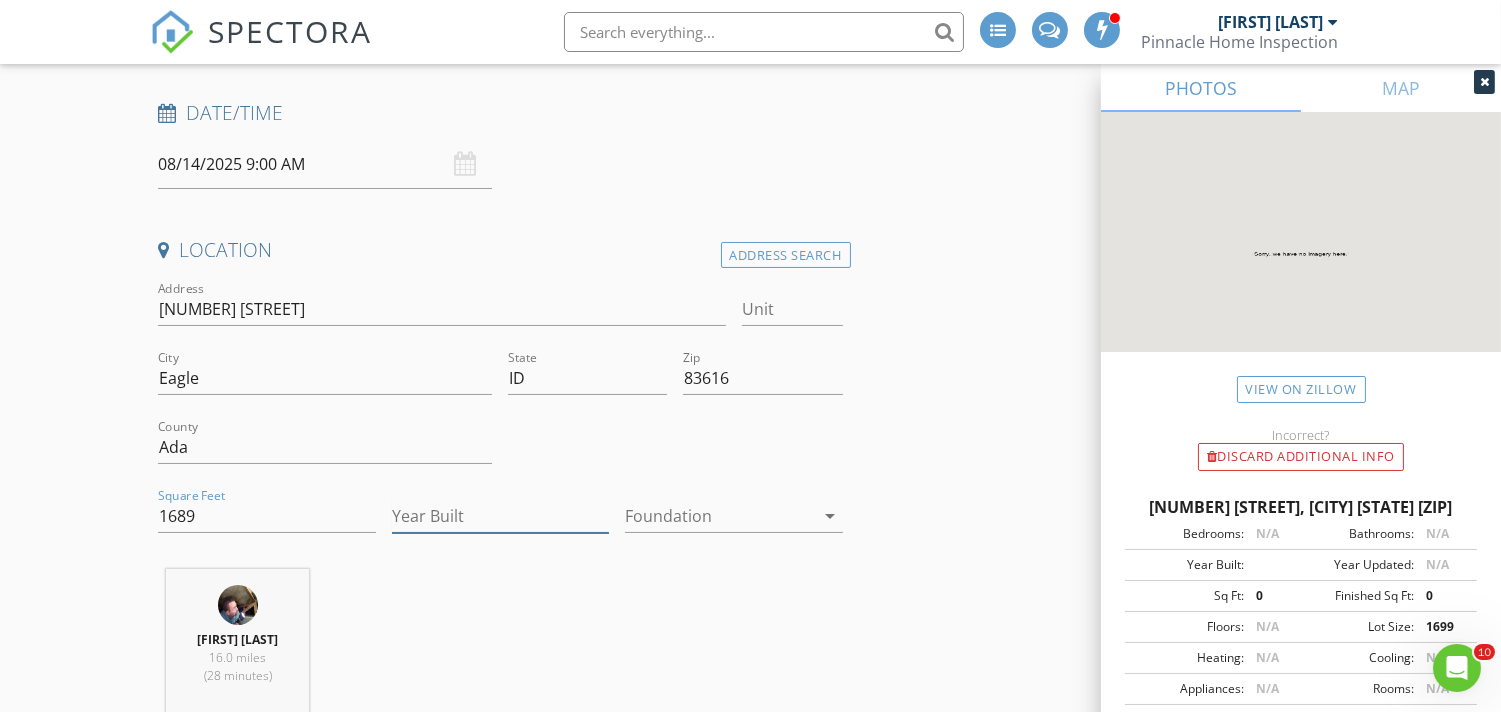 click on "Year Built" at bounding box center (500, 516) 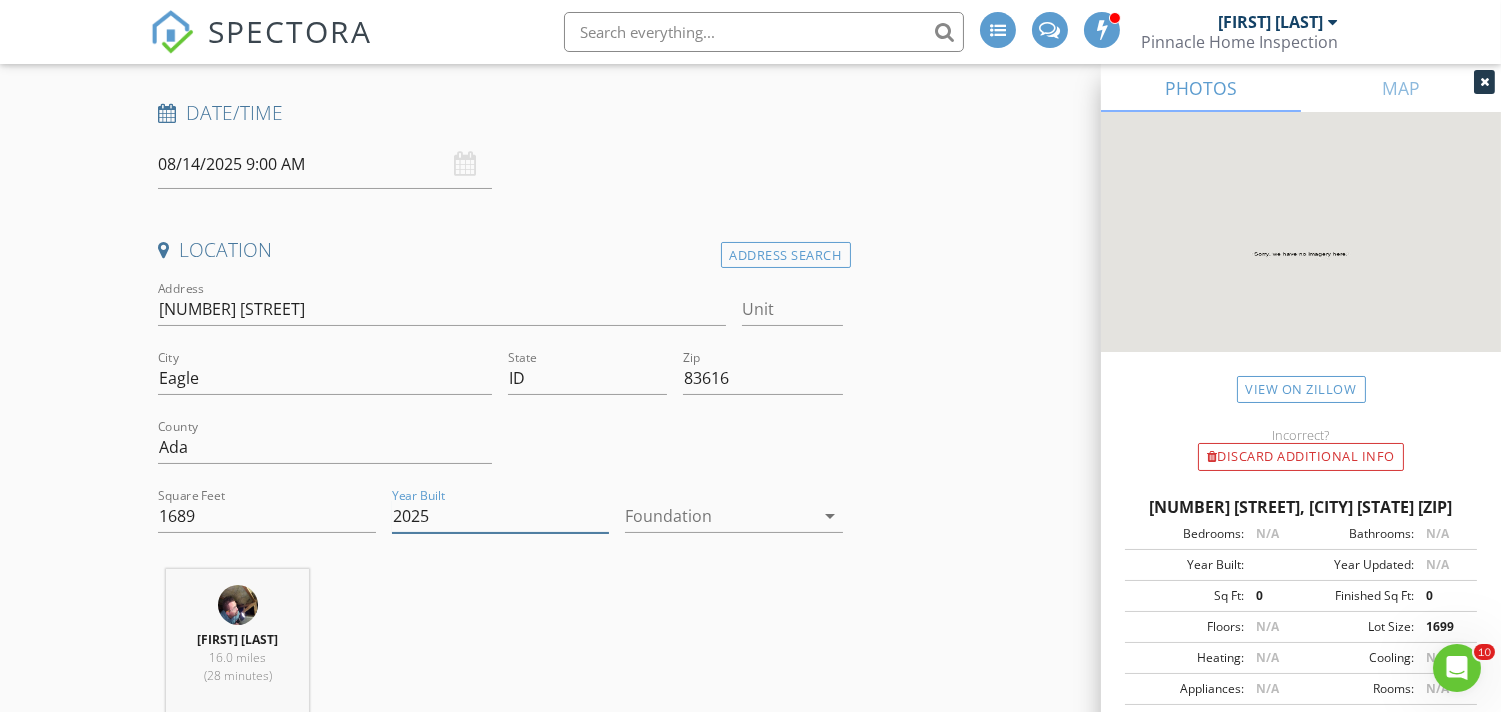 type on "2025" 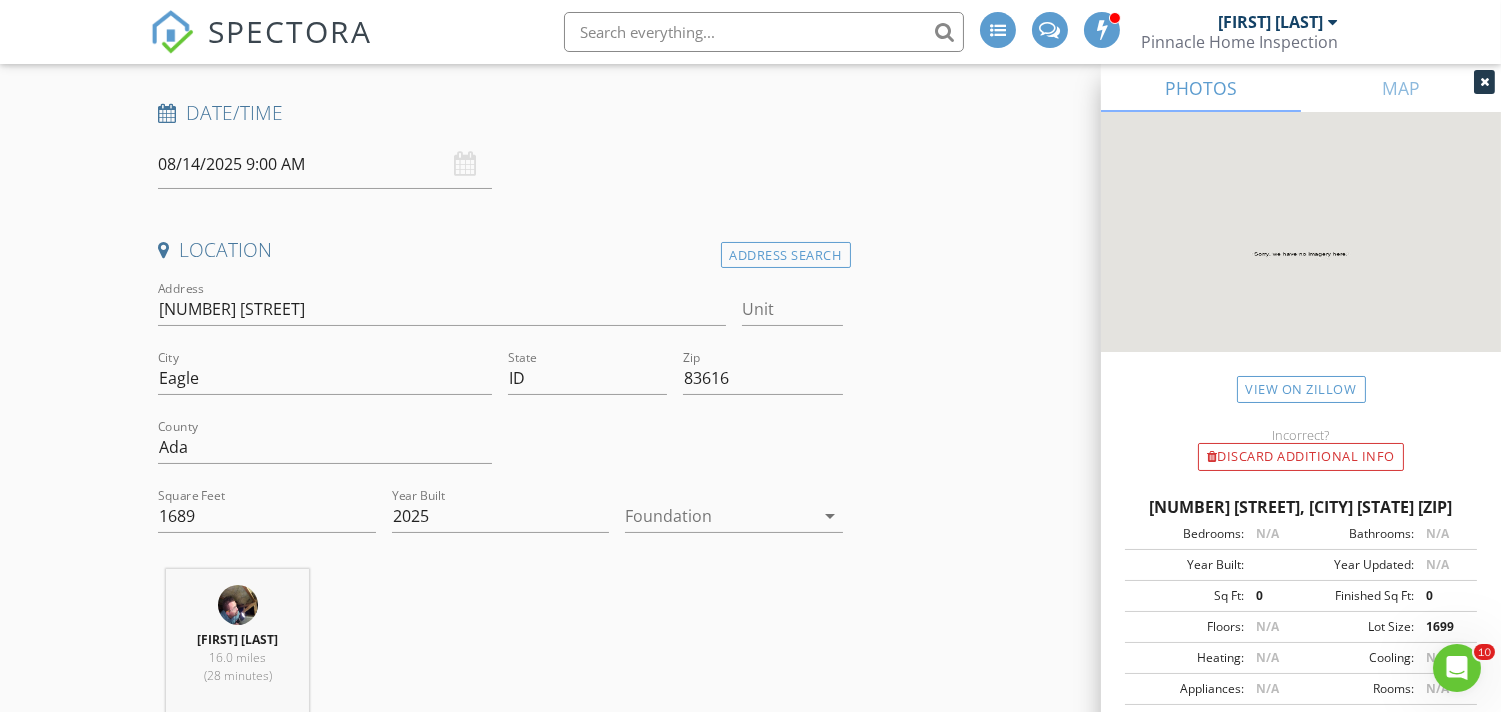 click on "New Inspection
INSPECTOR(S)
check_box   Dan Bennetts   PRIMARY   Dan Bennetts arrow_drop_down   check_box_outline_blank Dan Bennetts specifically requested
Date/Time
08/14/2025 9:00 AM
Location
Address Search       Address 4158 W Cirrus Ln   Unit   City Eagle   State ID   Zip 83616   County Ada     Square Feet 1689   Year Built 2025   Foundation arrow_drop_down     Dan Bennetts     16.0 miles     (28 minutes)
client
check_box Enable Client CC email for this inspection   Client Search     check_box_outline_blank Client is a Company/Organization     First Name   Last Name   Email   CC Email   Phone         Tags         Notes   Private Notes
ADD ADDITIONAL client
SERVICES
check_box_outline_blank   Residential Inspection   check_box_outline_blank       Reinspection" at bounding box center (750, 1763) 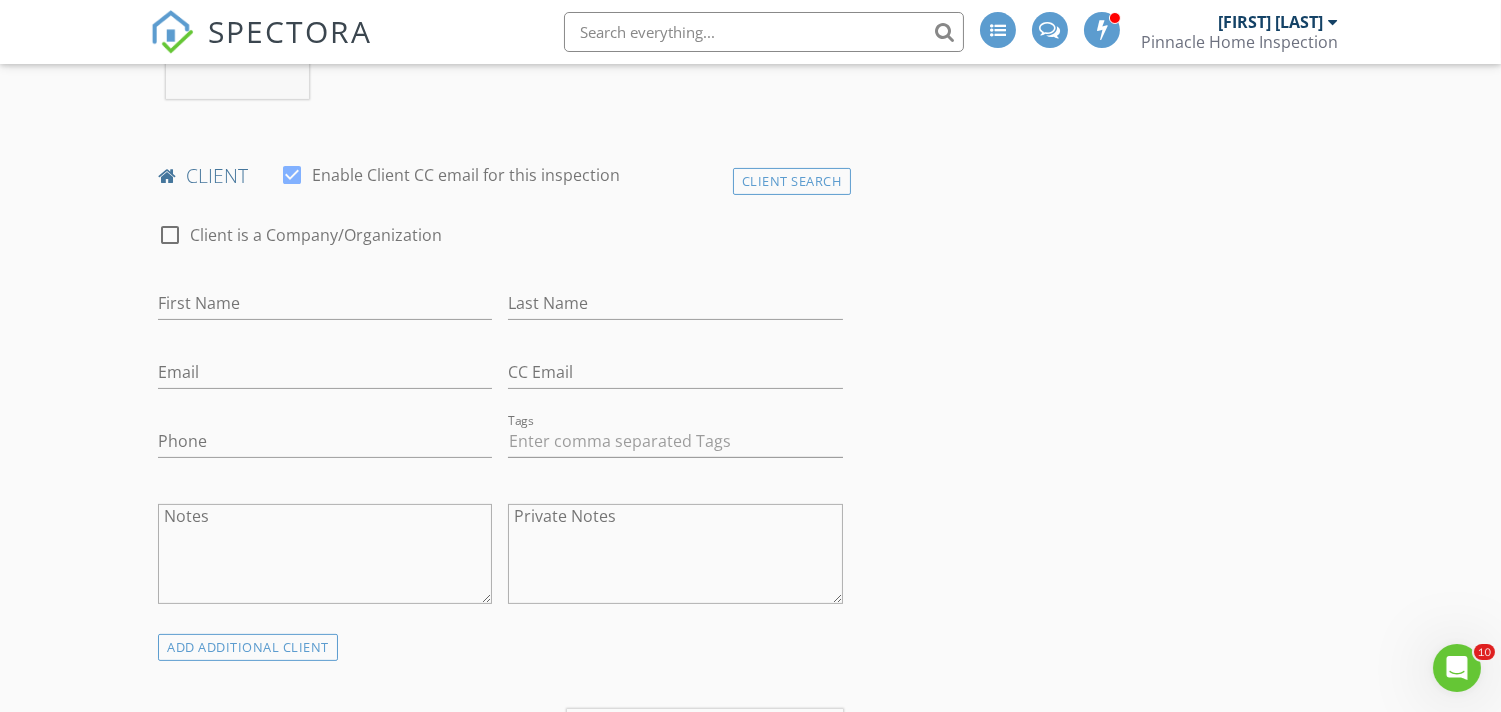 scroll, scrollTop: 1028, scrollLeft: 0, axis: vertical 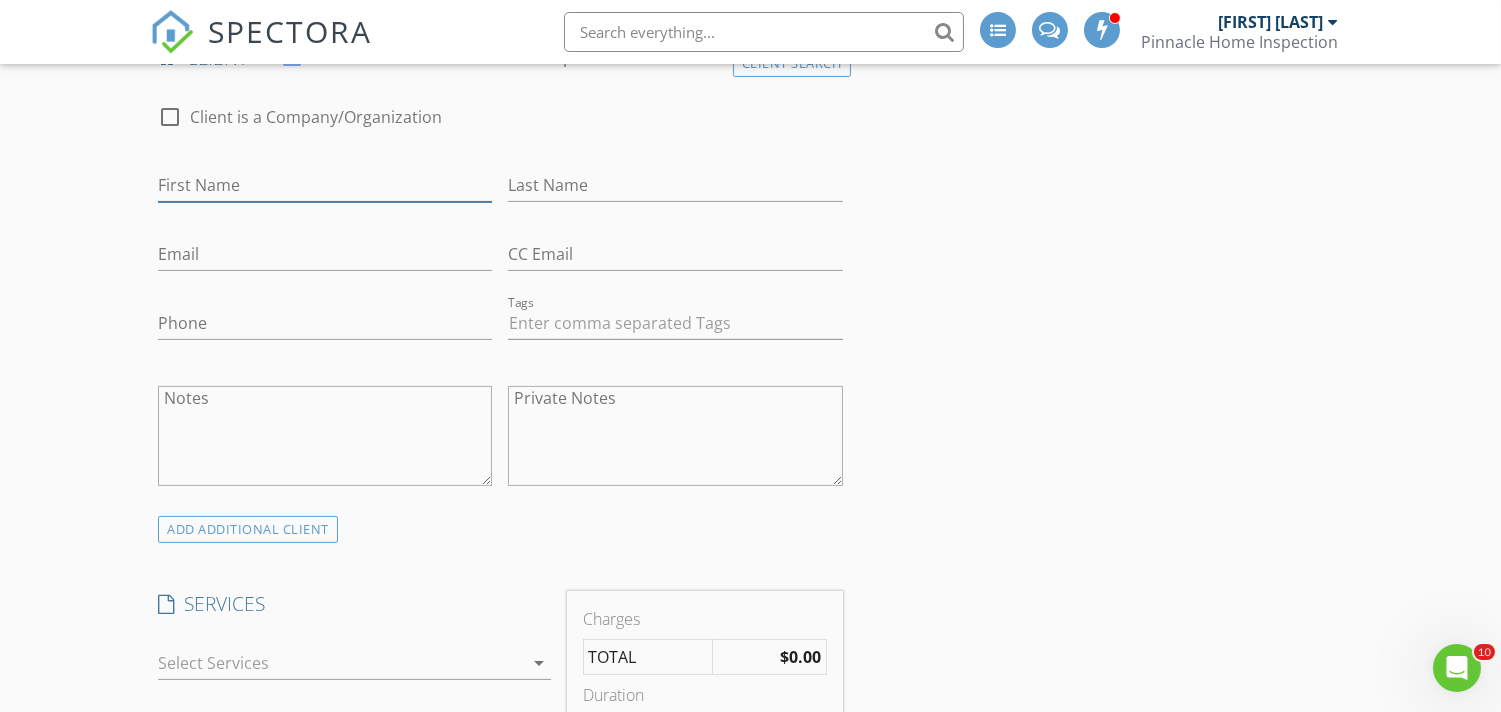 click on "First Name" at bounding box center (325, 185) 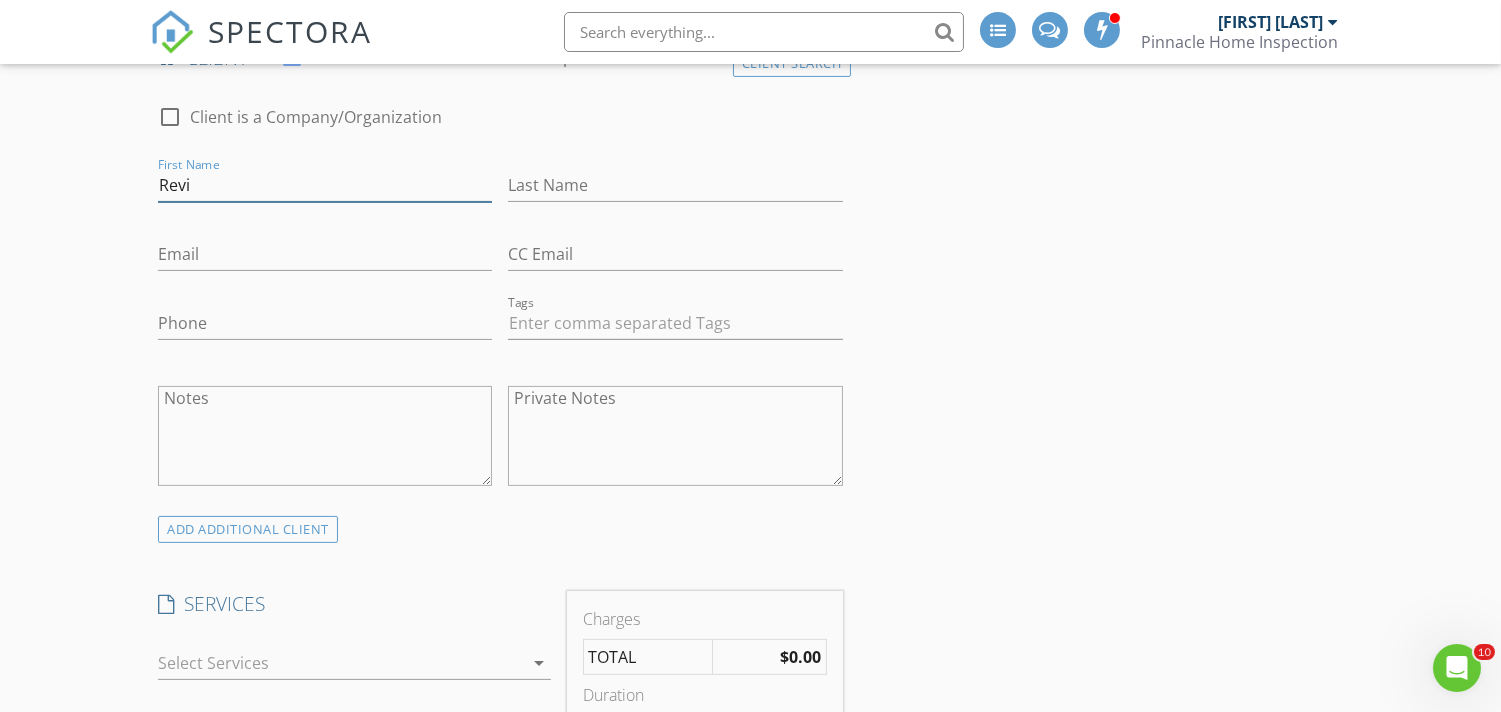 type on "Revi" 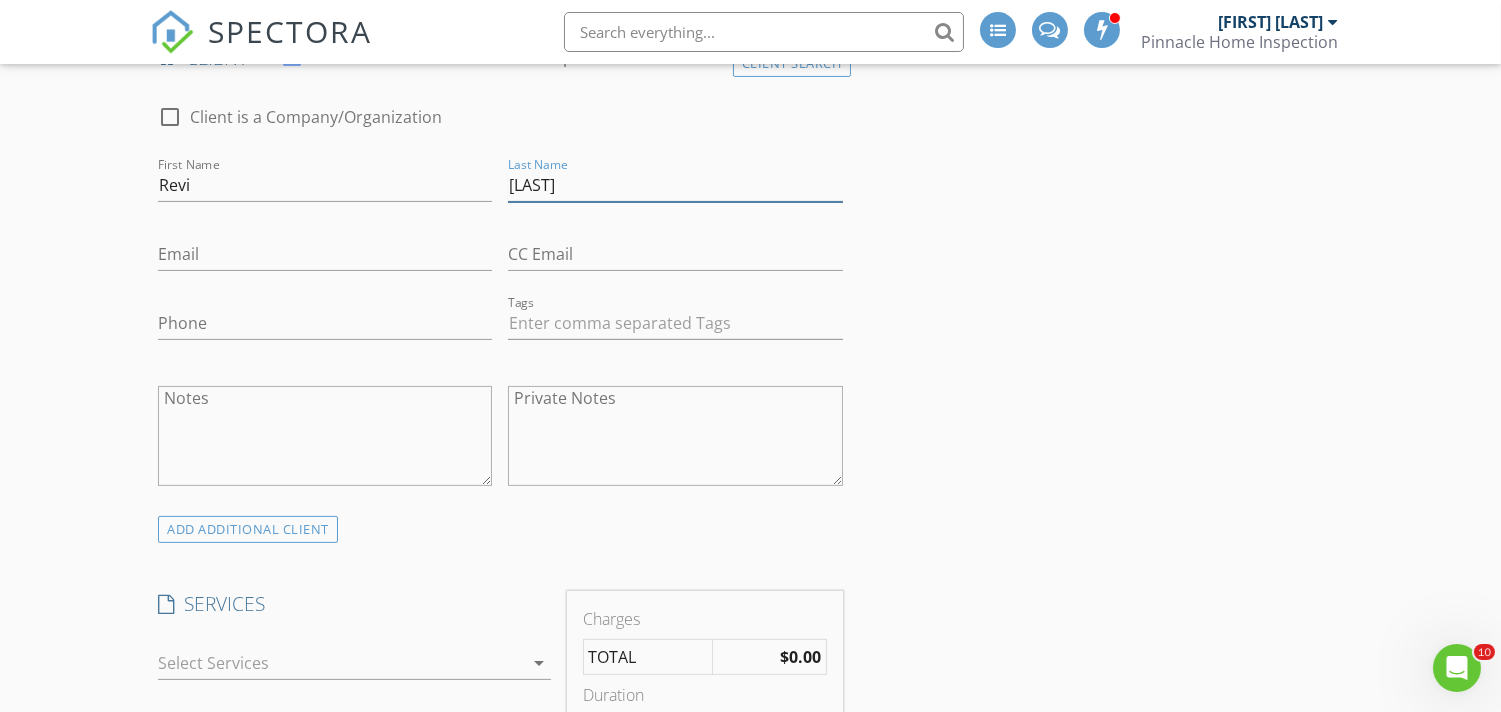 type on "Harpole" 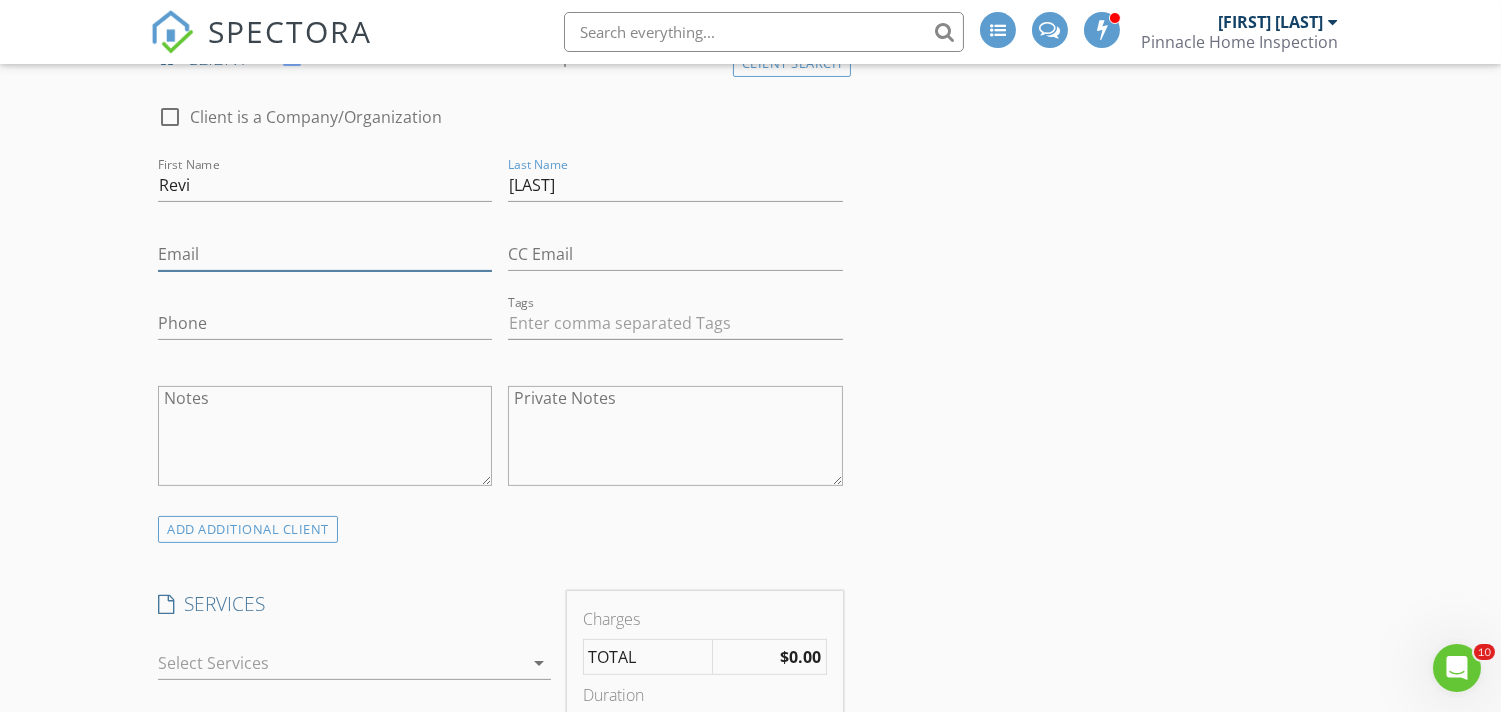 click on "Email" at bounding box center [325, 254] 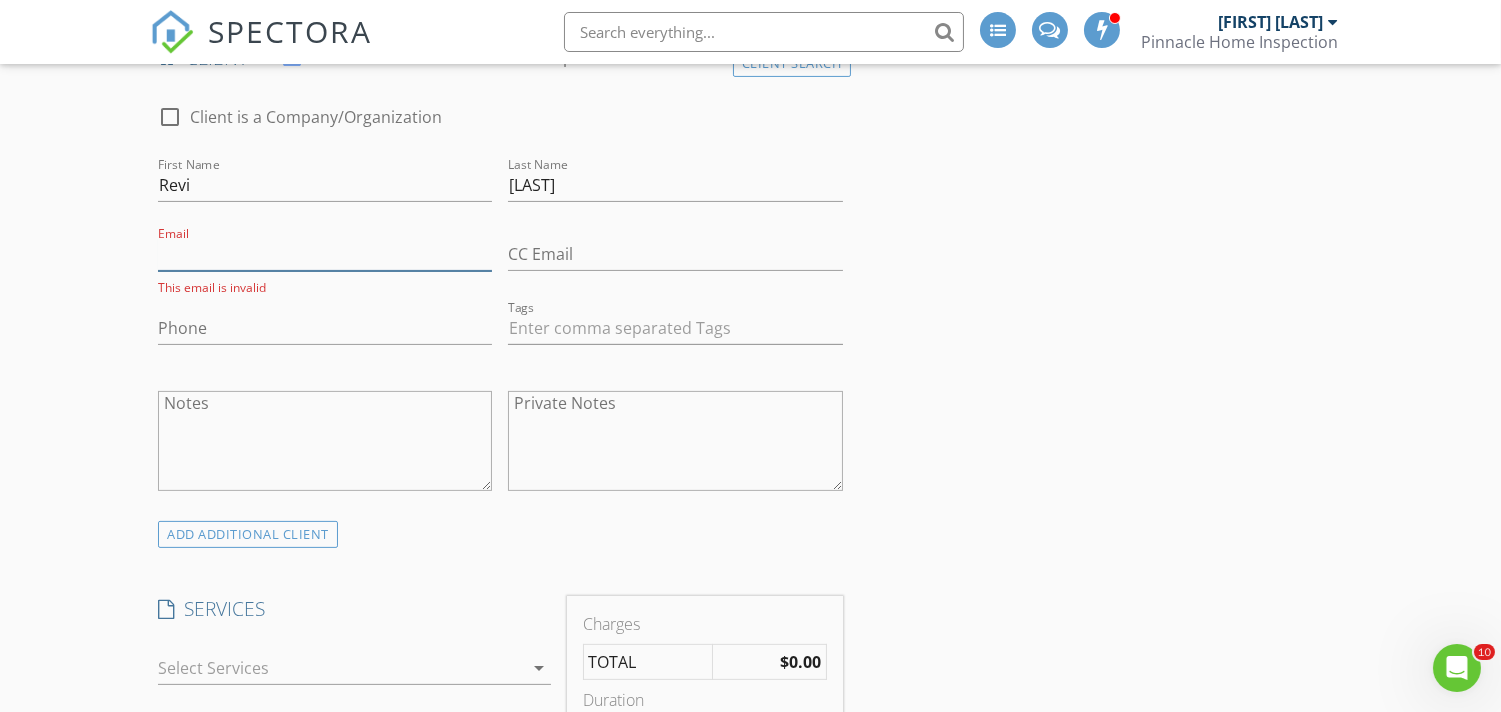 paste on "revitalharpole@gmail.com" 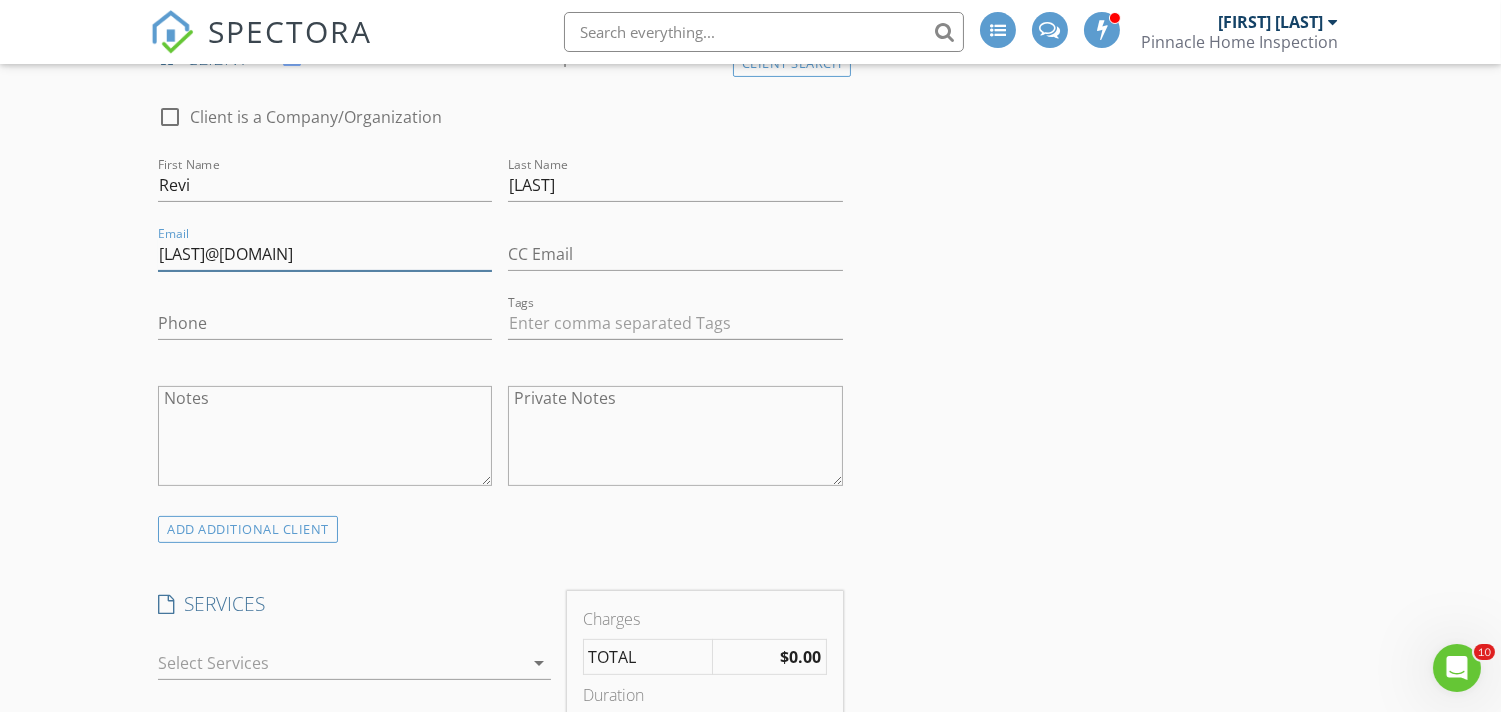 type on "revitalharpole@gmail.com" 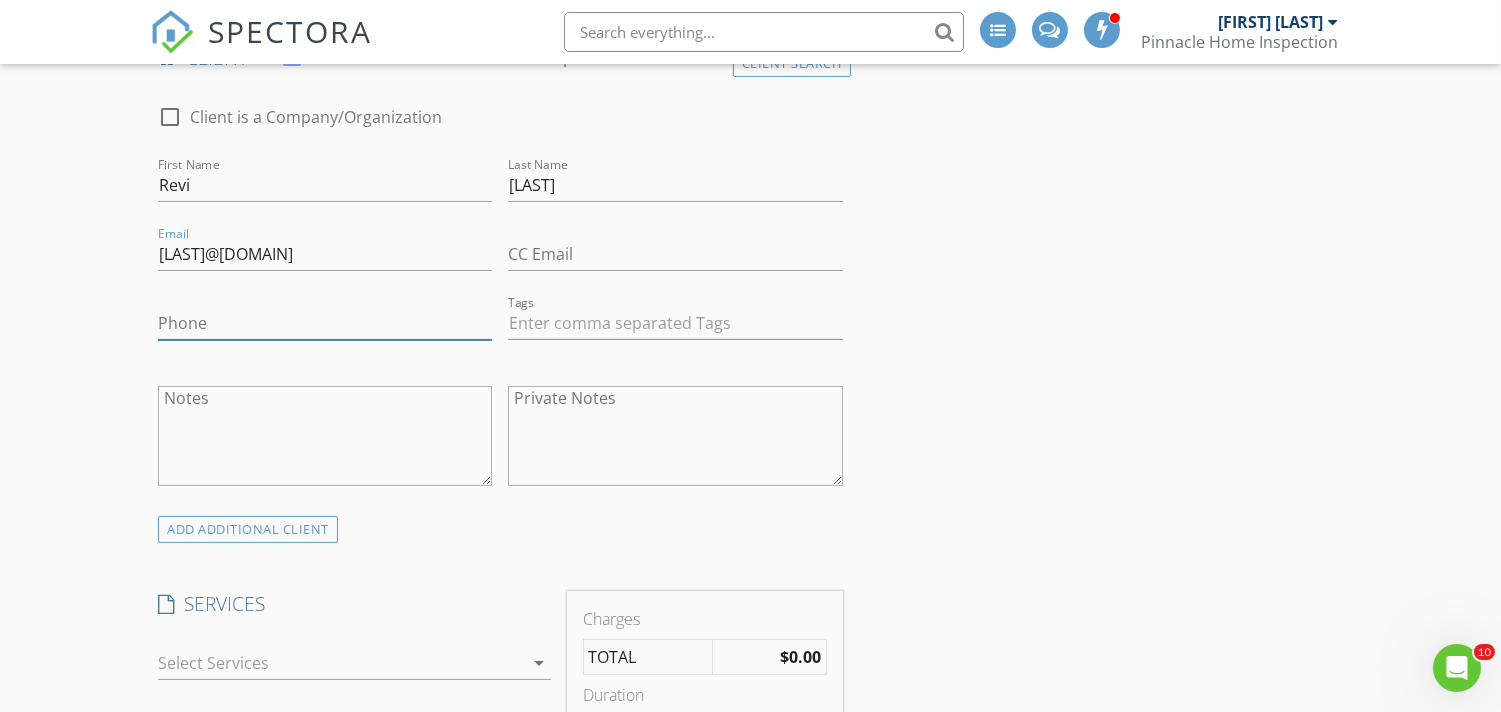 click on "Phone" at bounding box center [325, 323] 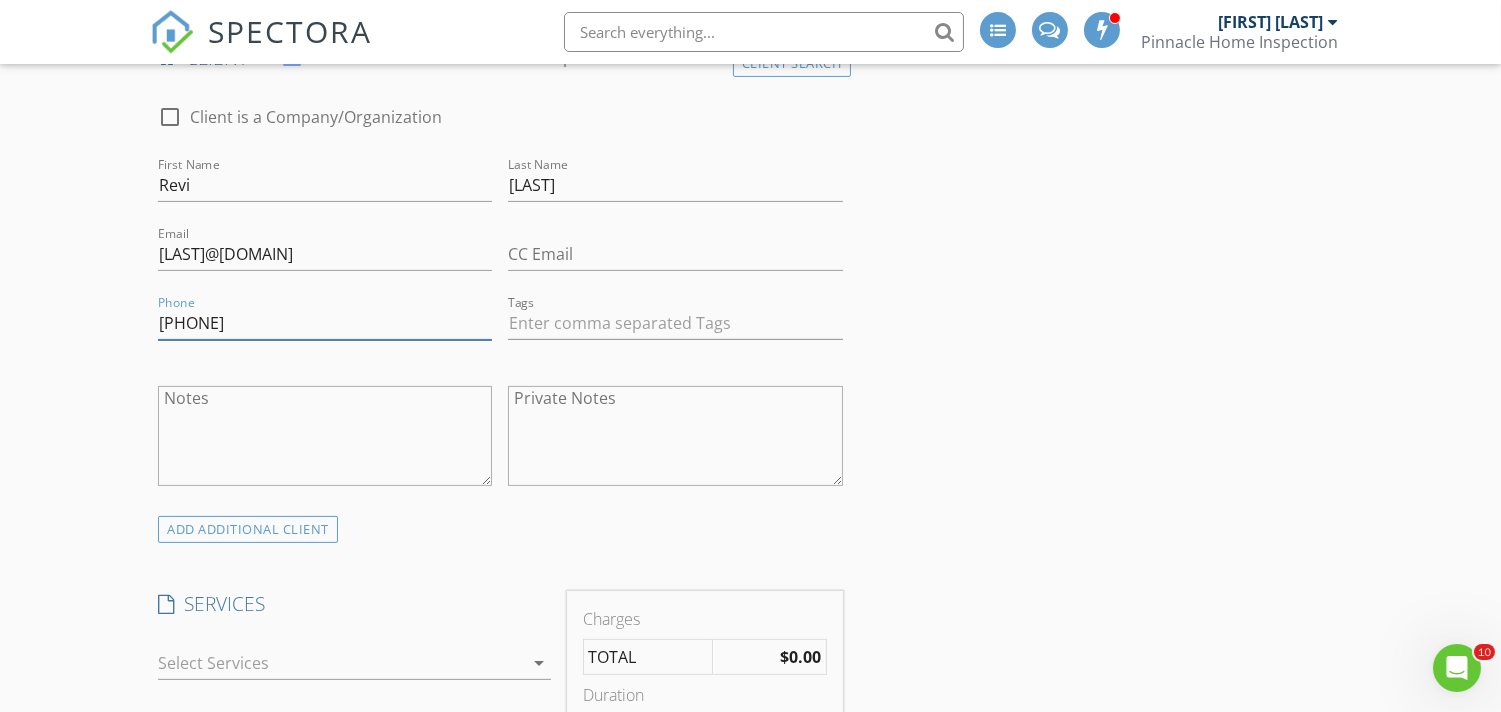 type on "208-985-6212" 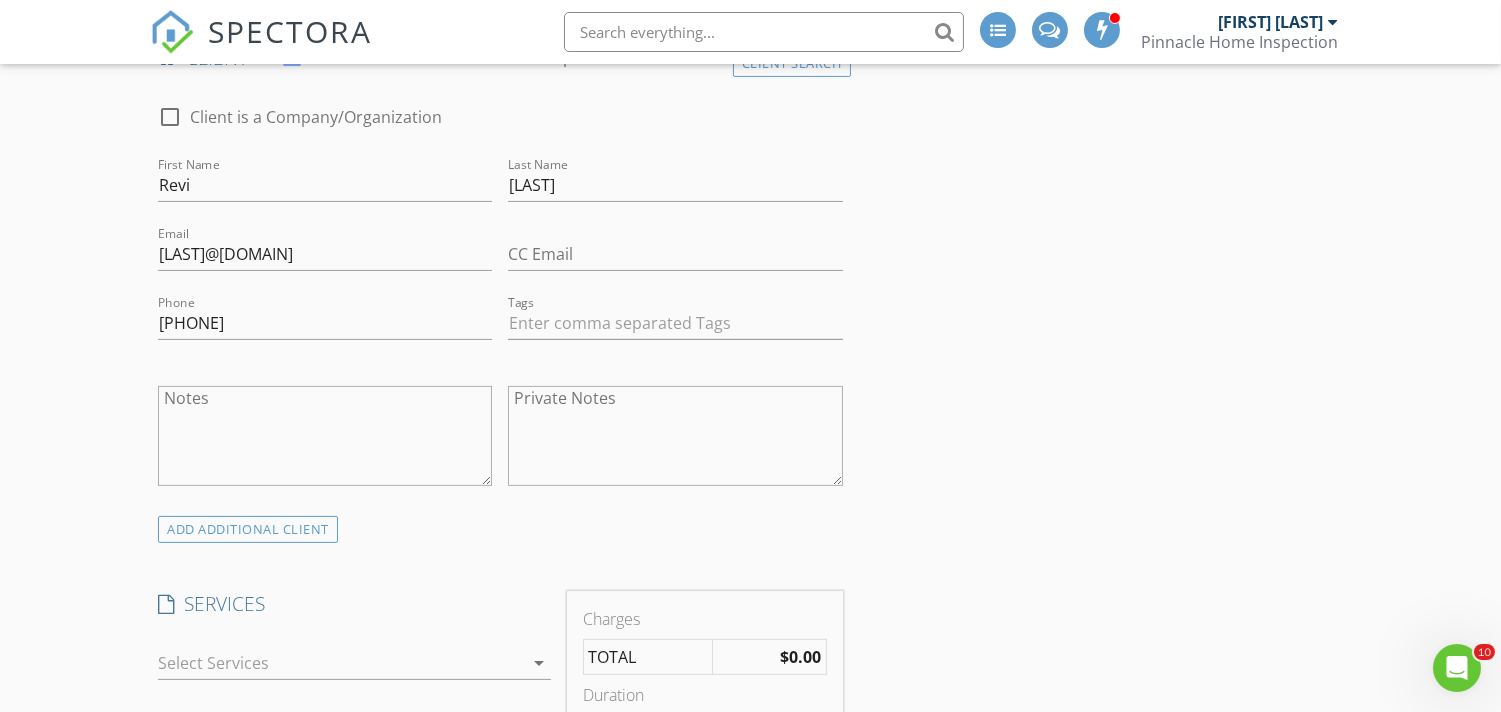 click on "New Inspection
INSPECTOR(S)
check_box   Dan Bennetts   PRIMARY   Dan Bennetts arrow_drop_down   check_box_outline_blank Dan Bennetts specifically requested
Date/Time
08/14/2025 9:00 AM
Location
Address Search       Address 4158 W Cirrus Ln   Unit   City Eagle   State ID   Zip 83616   County Ada     Square Feet 1689   Year Built 2025   Foundation arrow_drop_down     Dan Bennetts     16.0 miles     (28 minutes)
client
check_box Enable Client CC email for this inspection   Client Search     check_box_outline_blank Client is a Company/Organization     First Name Revi   Last Name Harpole   Email revitalharpole@gmail.com   CC Email   Phone 208-985-6212         Tags         Notes   Private Notes
ADD ADDITIONAL client
SERVICES
check_box_outline_blank   Residential Inspection" at bounding box center [750, 1025] 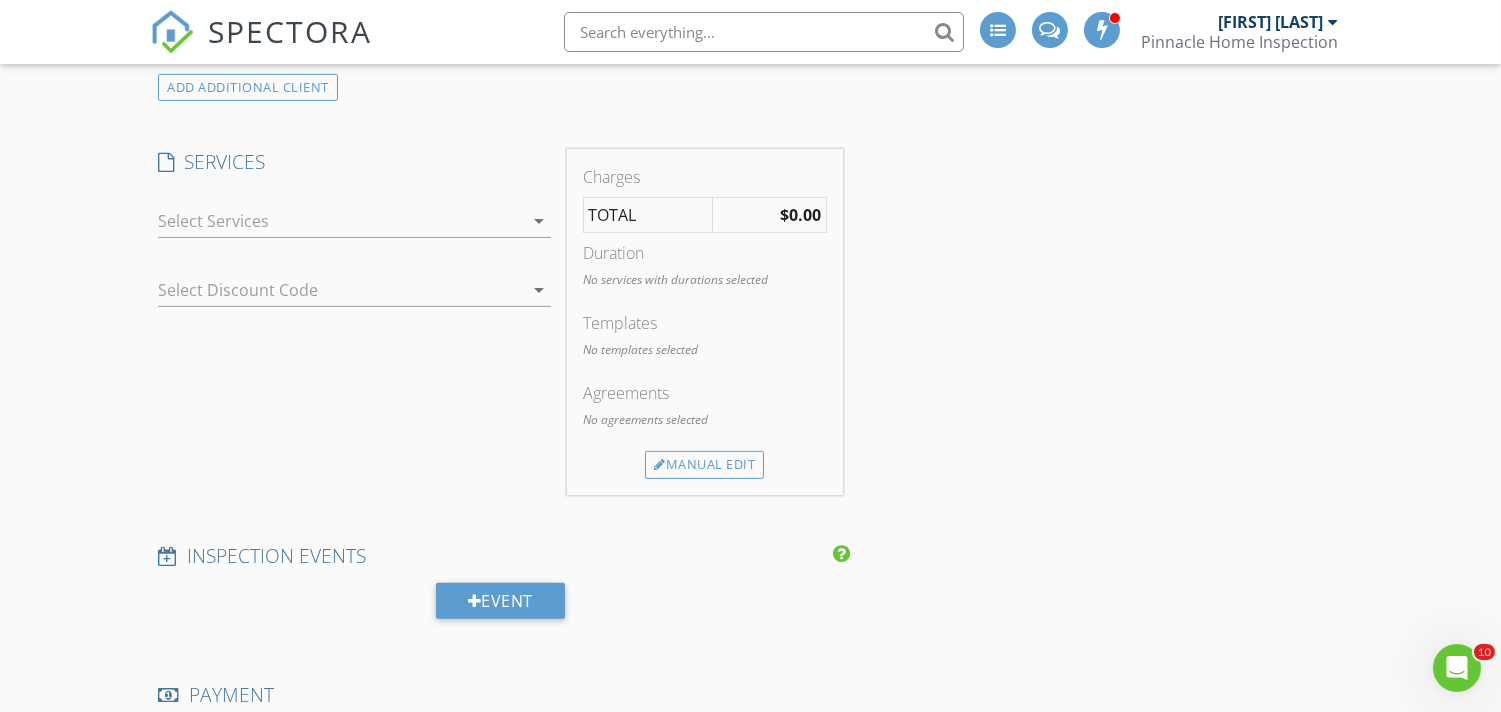 scroll, scrollTop: 1476, scrollLeft: 0, axis: vertical 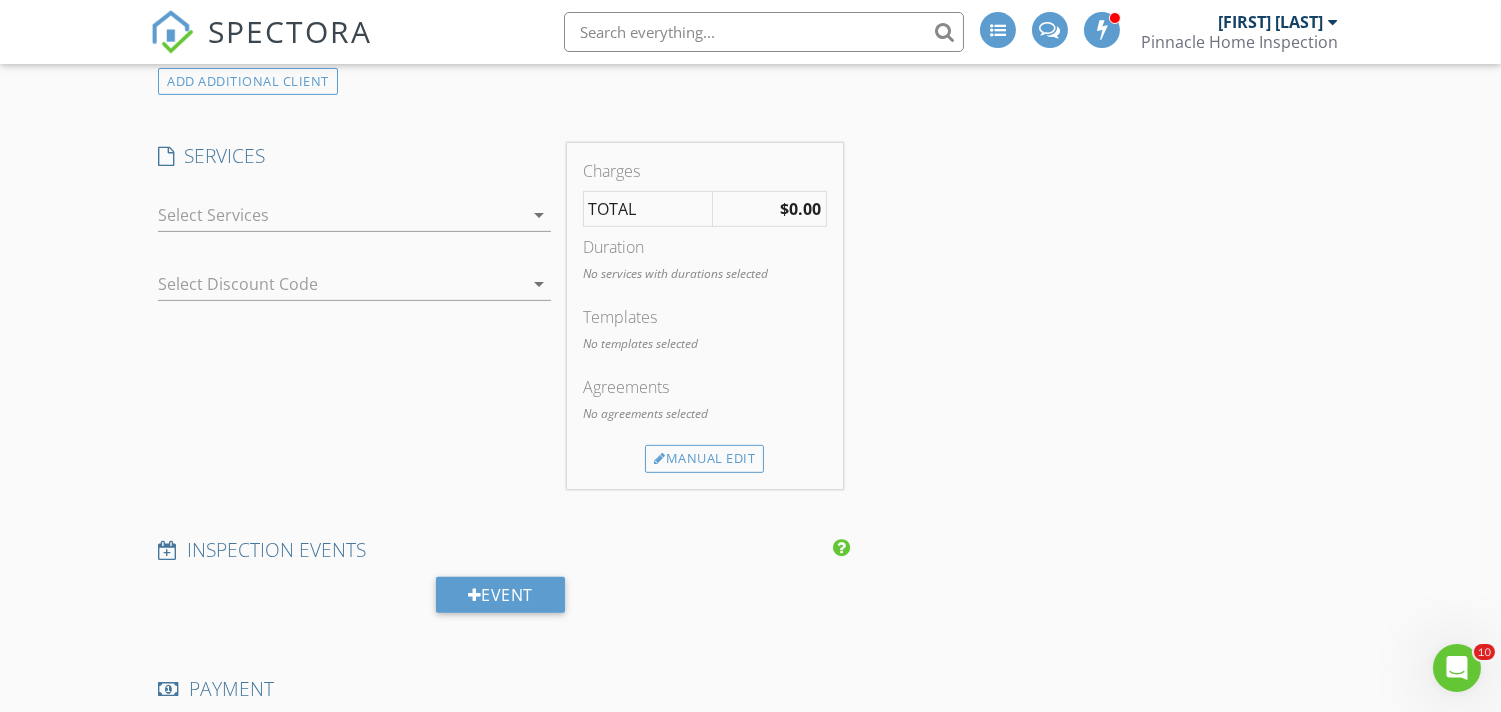 click at bounding box center [340, 215] 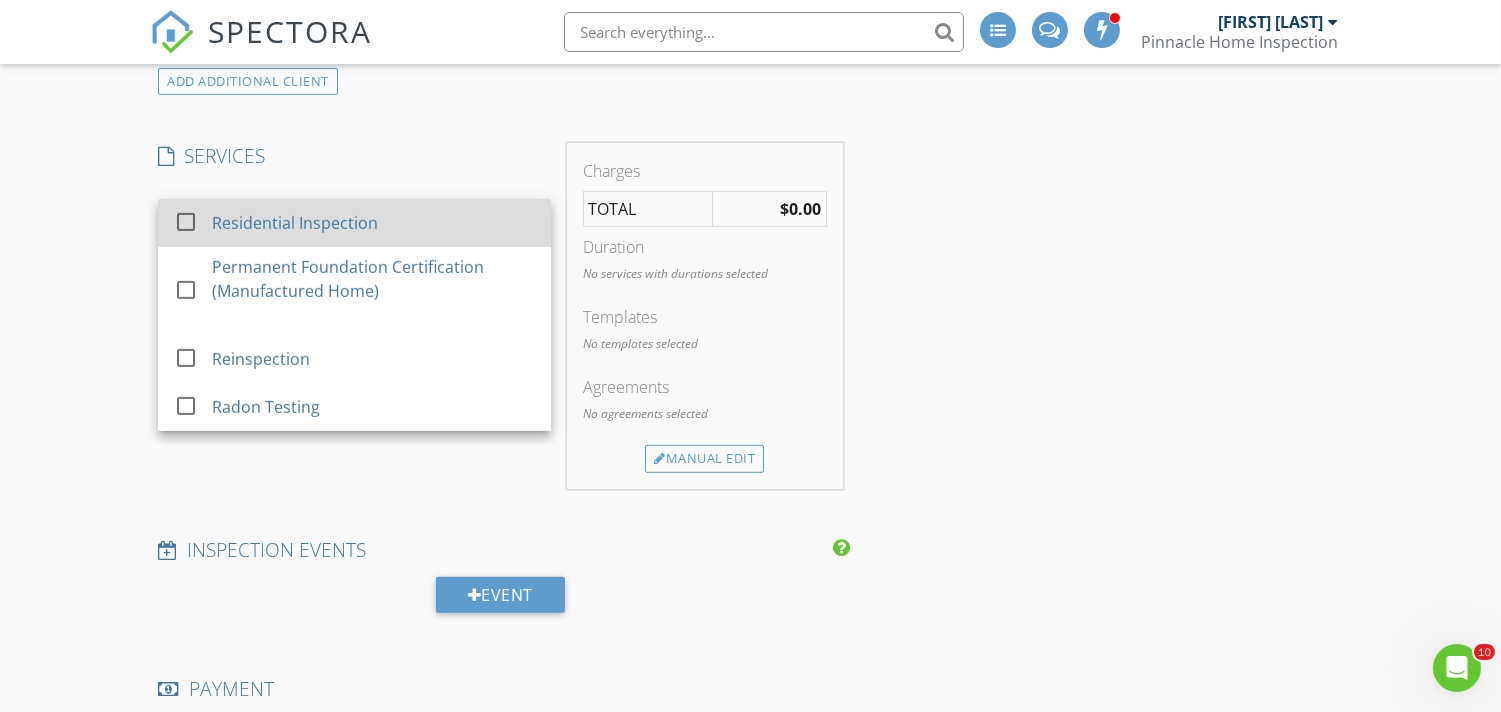click at bounding box center [186, 222] 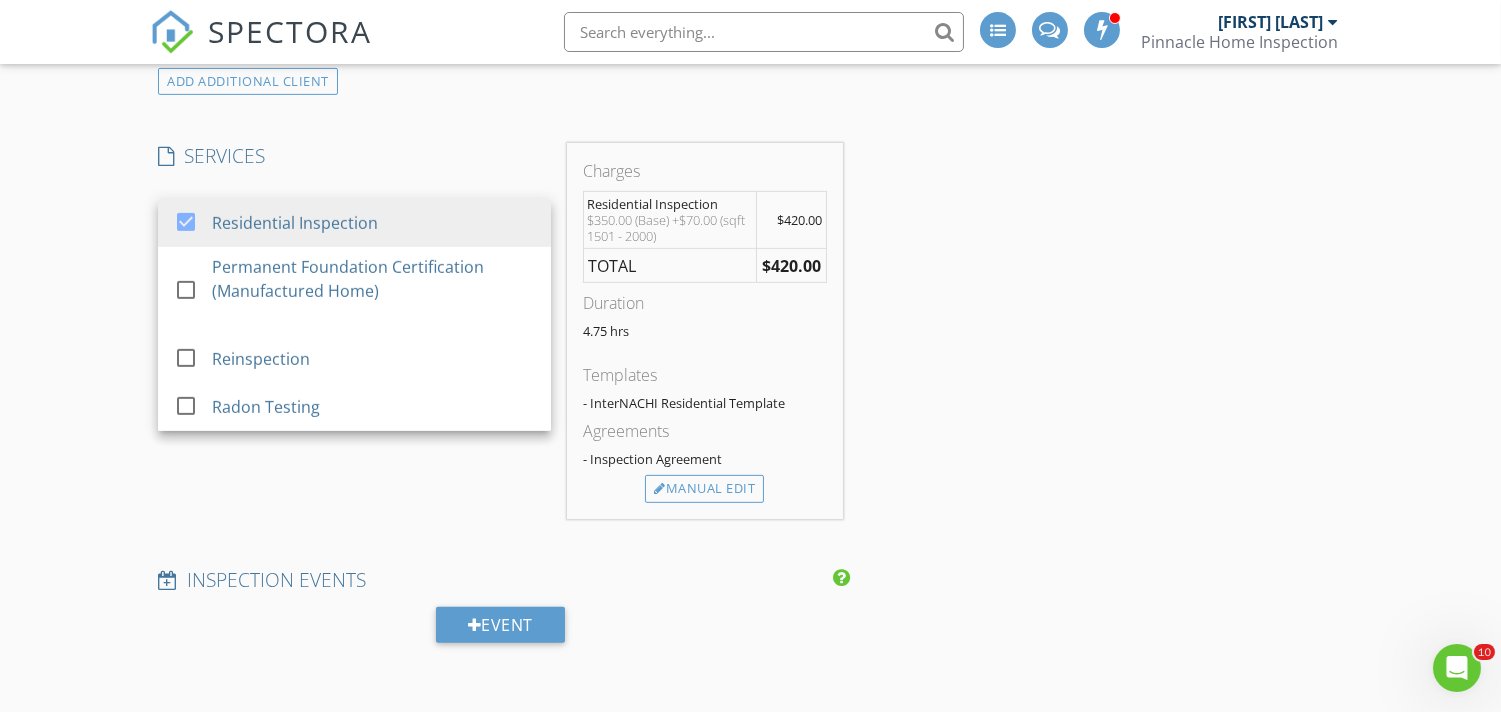click on "New Inspection
INSPECTOR(S)
check_box   Dan Bennetts   PRIMARY   Dan Bennetts arrow_drop_down   check_box_outline_blank Dan Bennetts specifically requested
Date/Time
08/14/2025 9:00 AM
Location
Address Search       Address 4158 W Cirrus Ln   Unit   City Eagle   State ID   Zip 83616   County Ada     Square Feet 1689   Year Built 2025   Foundation arrow_drop_down     Dan Bennetts     16.0 miles     (28 minutes)
client
check_box Enable Client CC email for this inspection   Client Search     check_box_outline_blank Client is a Company/Organization     First Name Revi   Last Name Harpole   Email revitalharpole@gmail.com   CC Email   Phone 208-985-6212         Tags         Notes   Private Notes
ADD ADDITIONAL client
SERVICES
check_box   Residential Inspection" at bounding box center (750, 592) 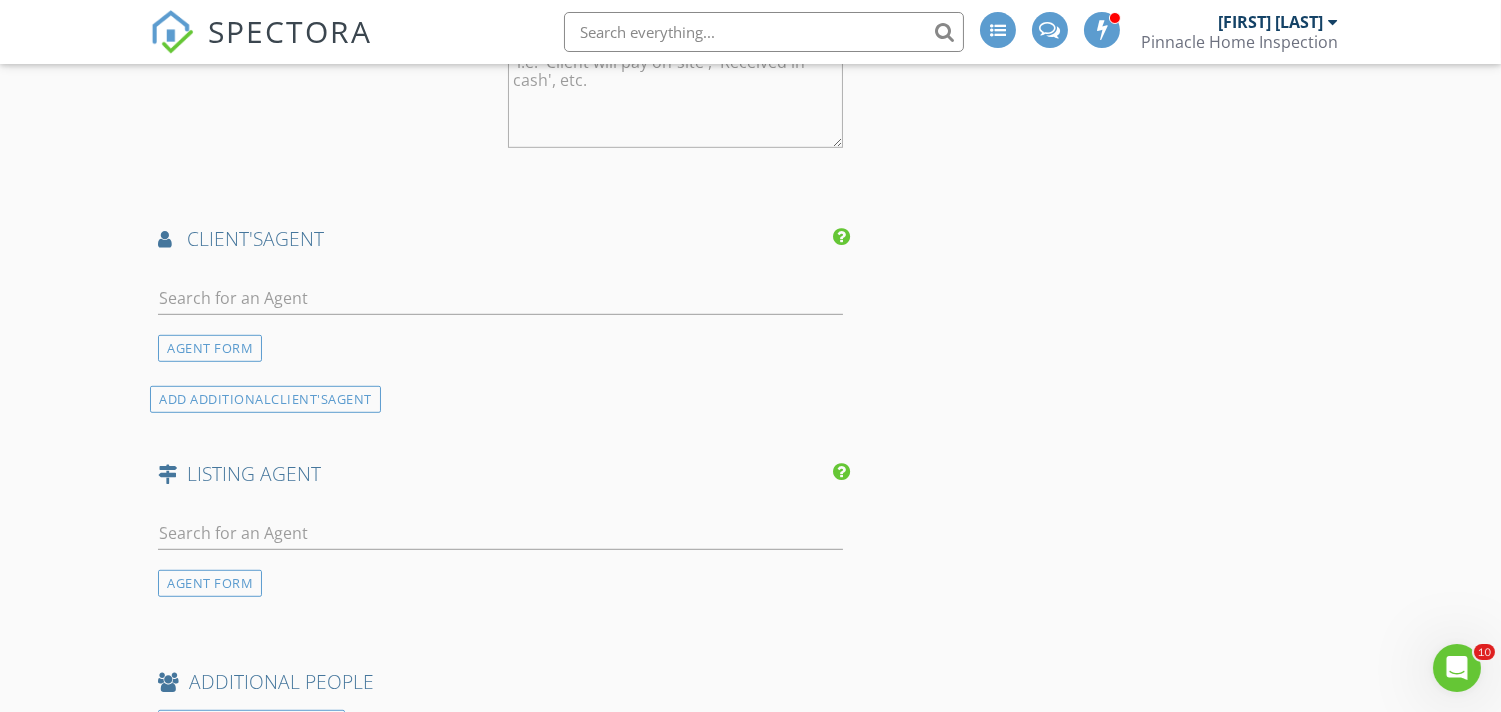 scroll, scrollTop: 2207, scrollLeft: 0, axis: vertical 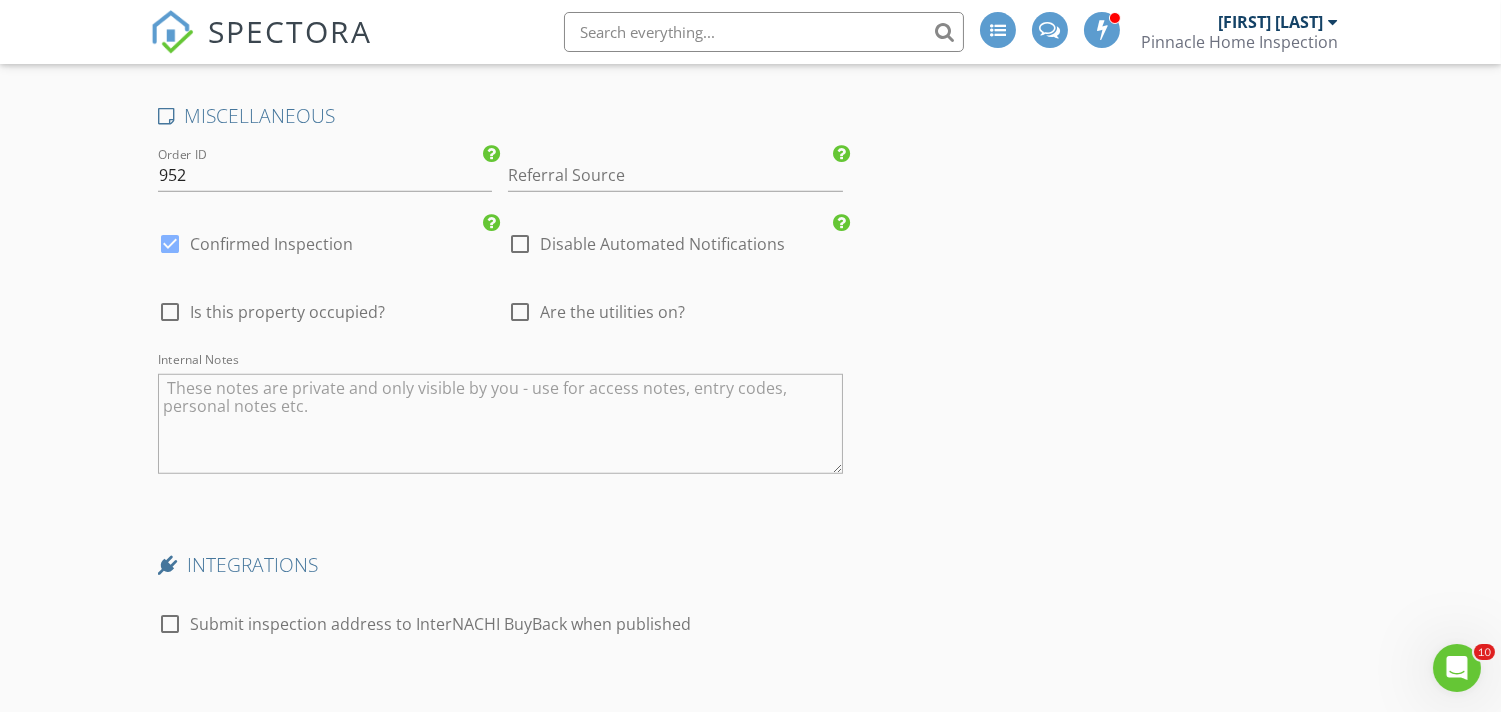 click at bounding box center (500, 424) 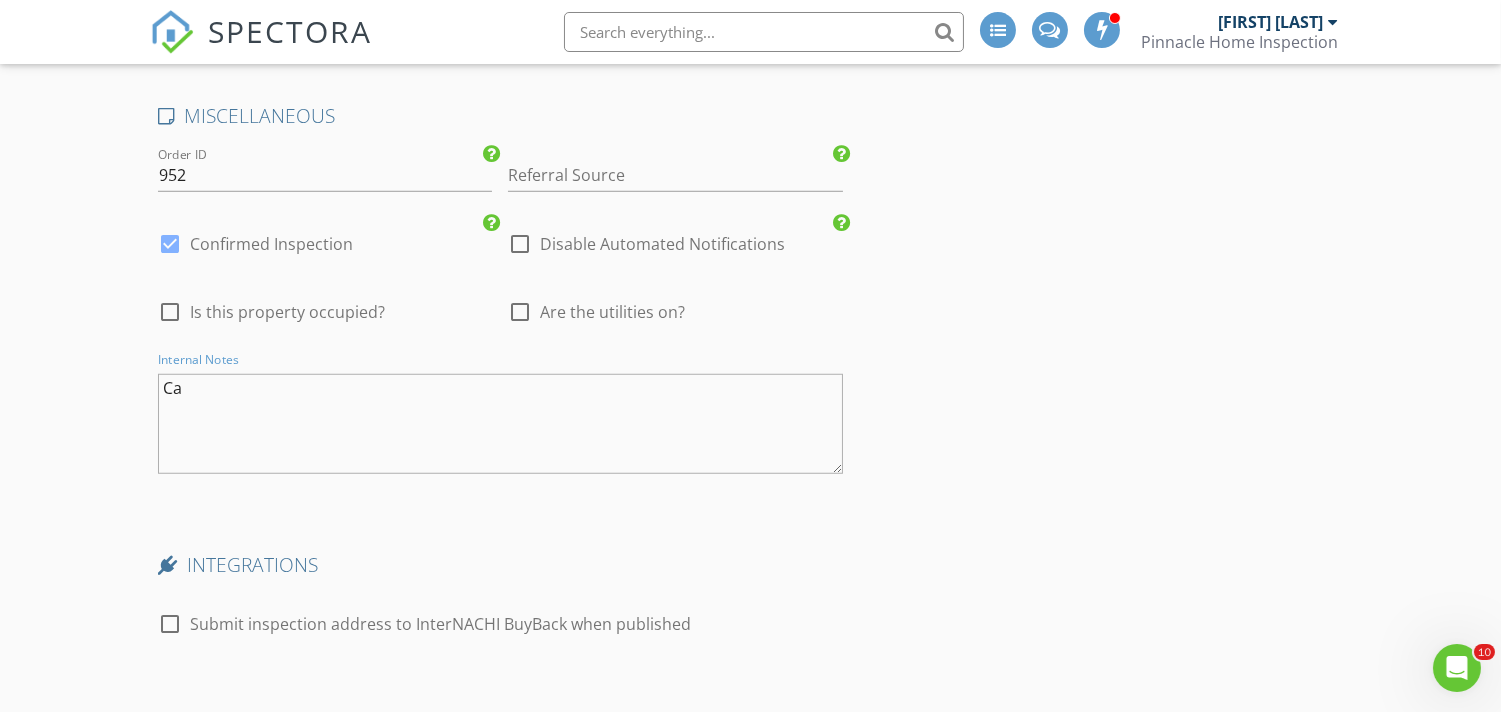 type on "C" 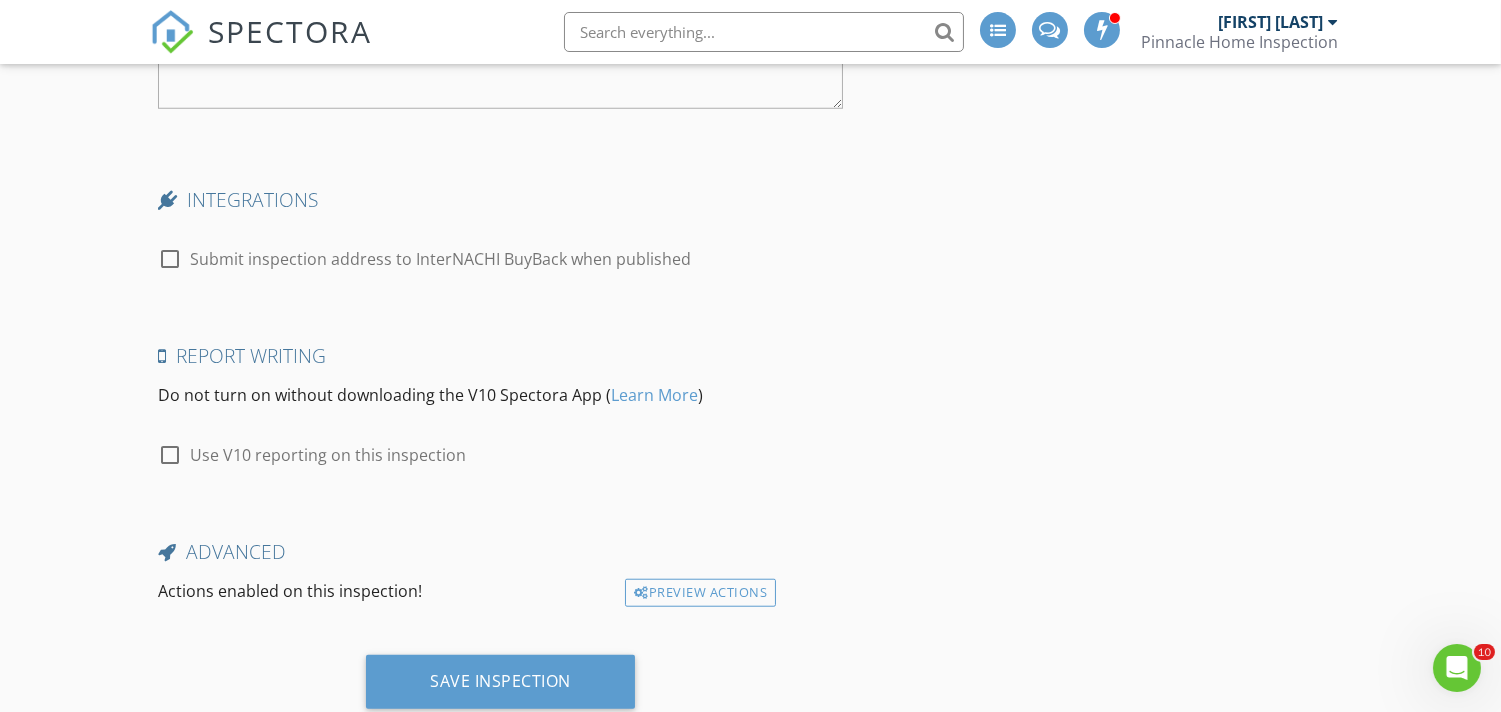 scroll, scrollTop: 3308, scrollLeft: 0, axis: vertical 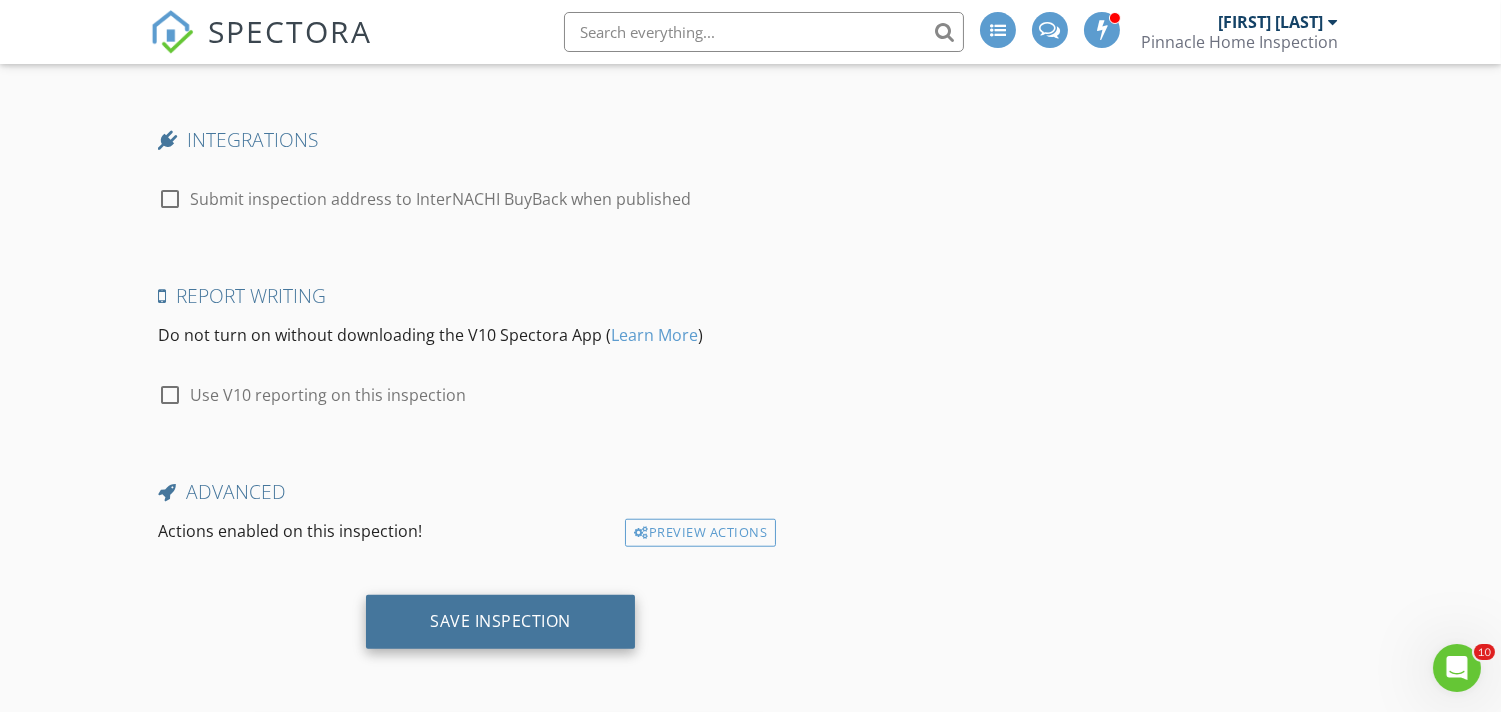 type on "CANNOT ACCESS ROOF! - Be sure to also text Revi" 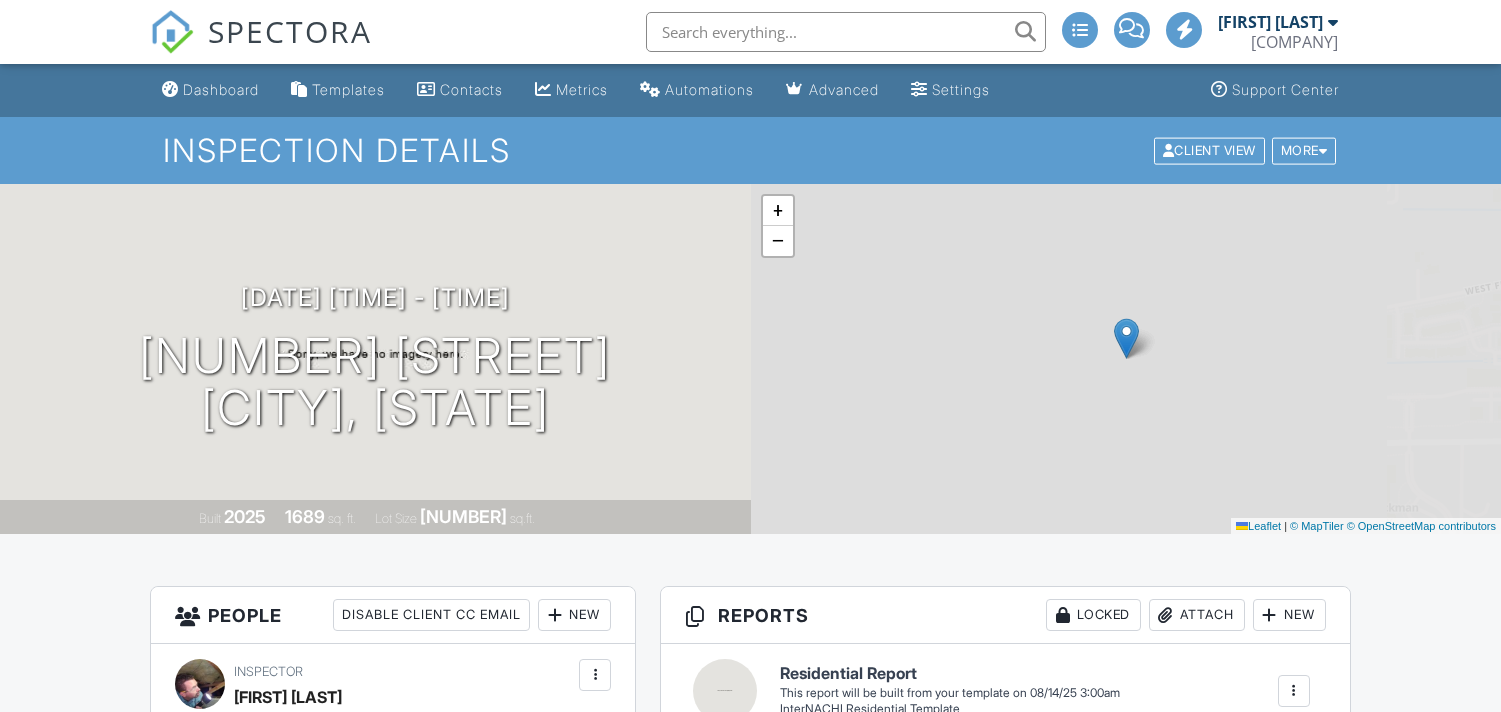 scroll, scrollTop: 0, scrollLeft: 0, axis: both 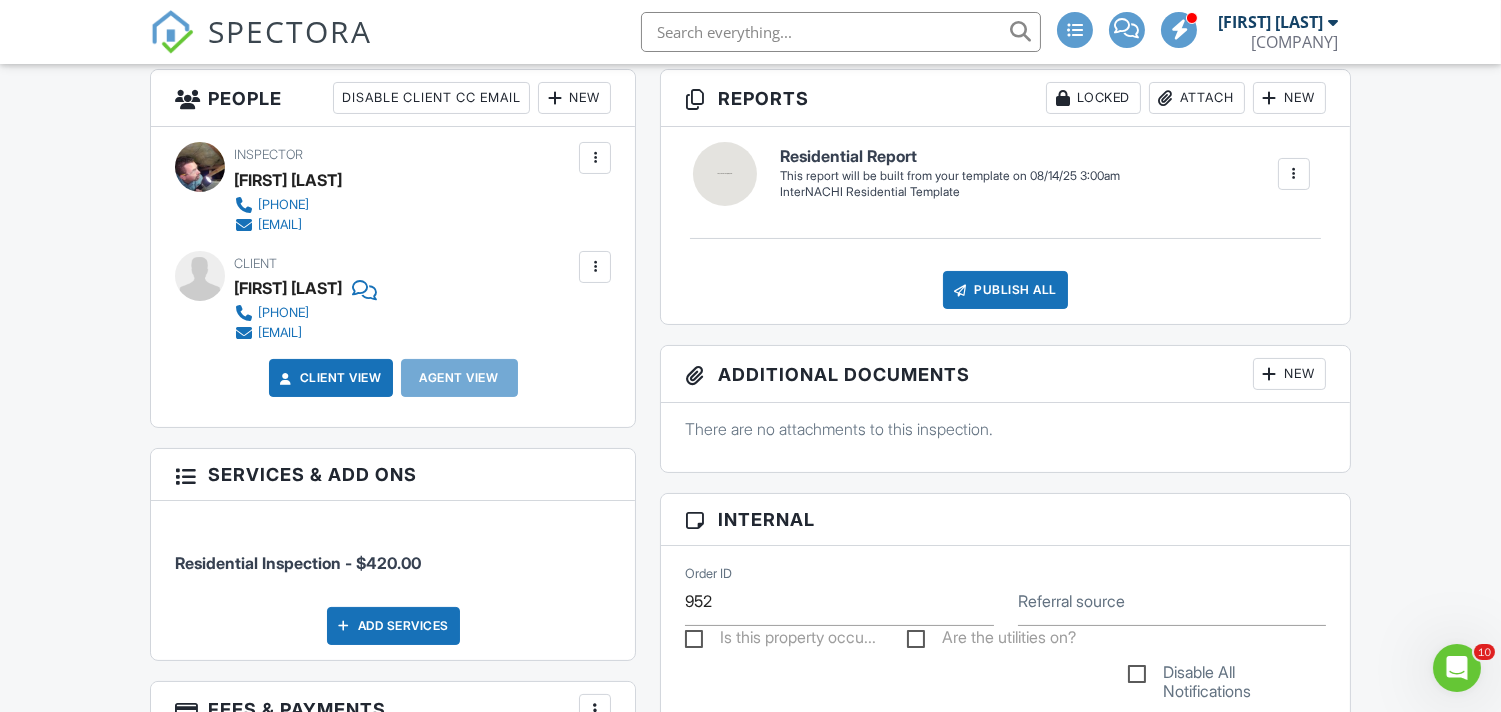 click at bounding box center (595, 267) 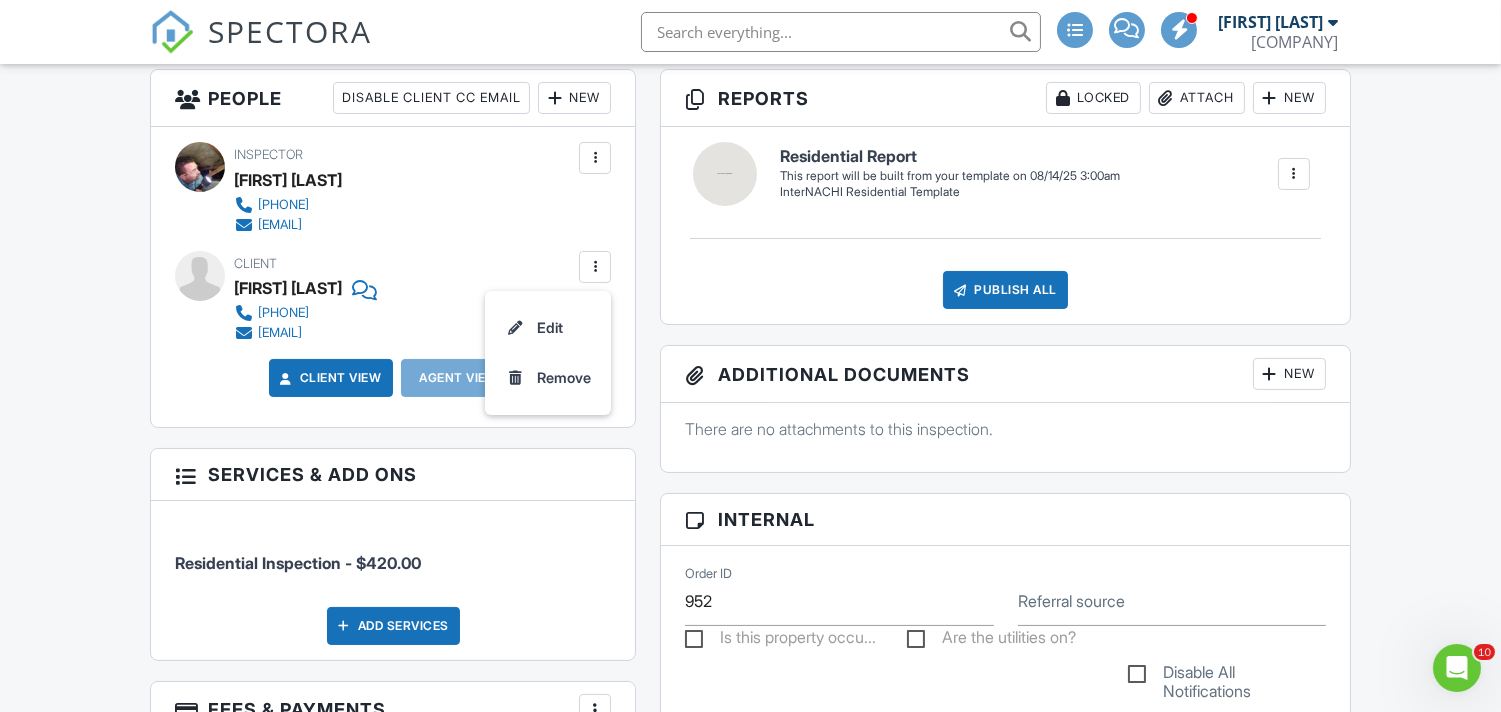 click on "Inspector
Dan Bennetts
2088202356
homeinspectorid@gmail.com
Make Invisible
Mark As Requested
Remove
Update Client
First name
Revi
Last name
Harpole
Email (required)
revitalharpole@gmail.com
CC Email
Phone
208-985-6212
Tags
Internal notes visible only to the company
Private notes visible only to company admins
Updating the client email address will resend the confirmation email and update all queued automated emails.
Cancel
Save
Confirm client deletion
This will remove the client from this inspection. All email reminders and follow-ups will be removed as well. Note that this is only an option before publishing a report.
Cancel
Remove Client
Client
Revi Harpole
208-985-6212" at bounding box center (393, 277) 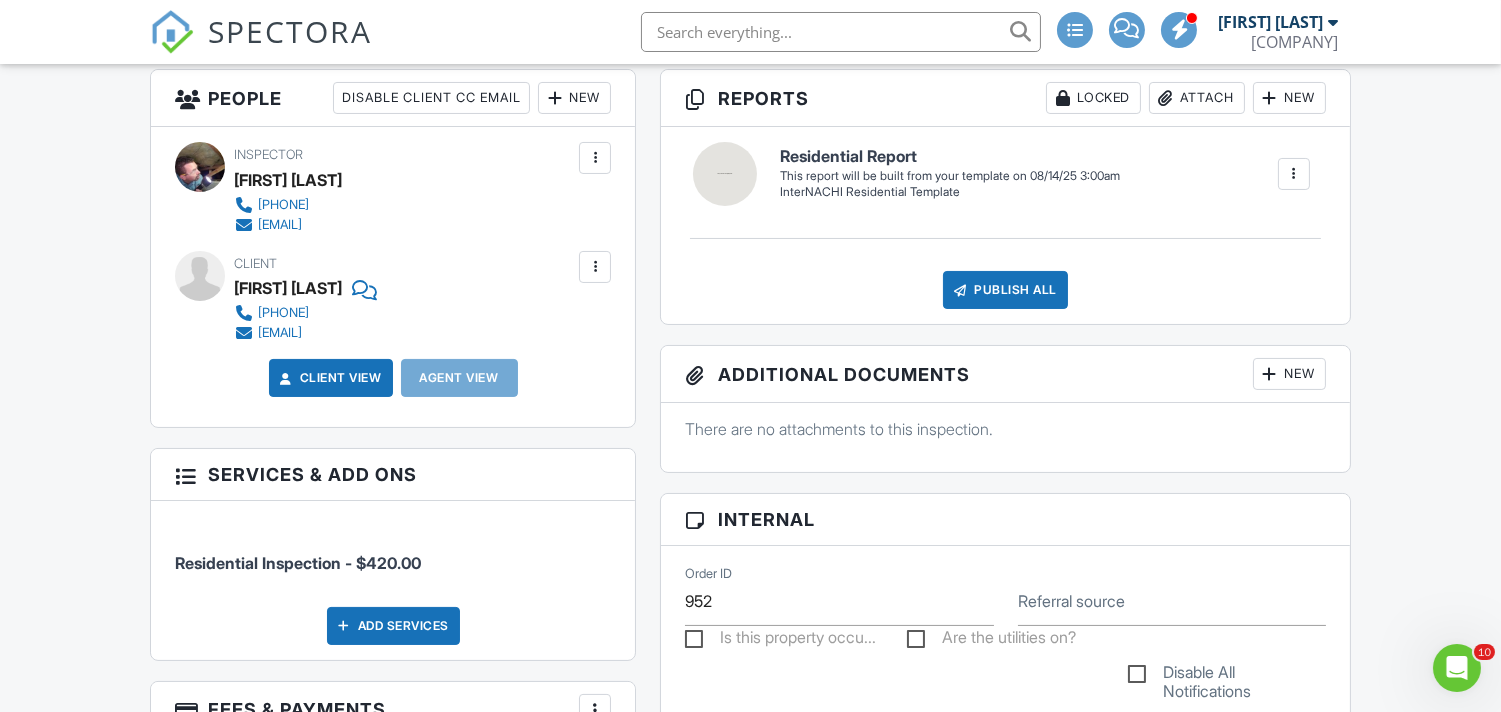 click at bounding box center (362, 288) 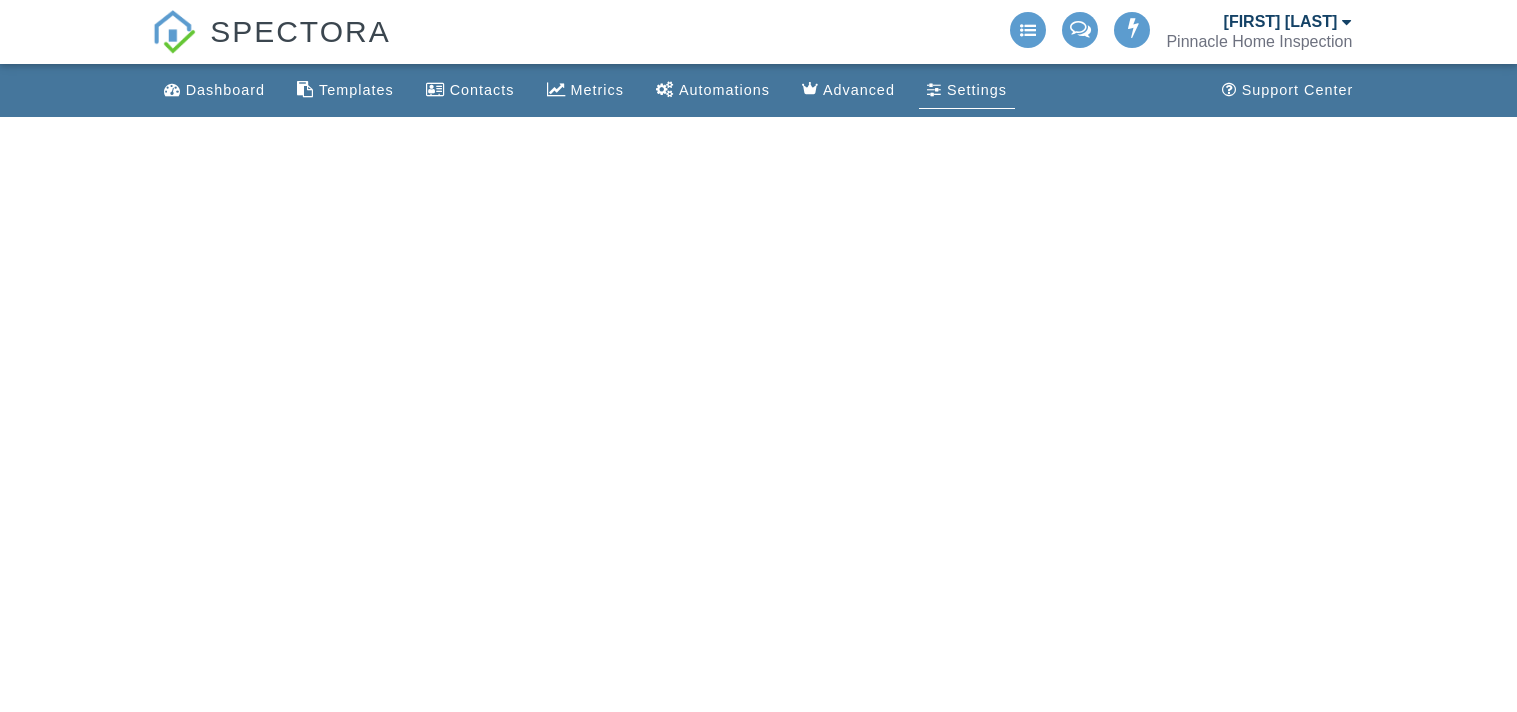 scroll, scrollTop: 0, scrollLeft: 0, axis: both 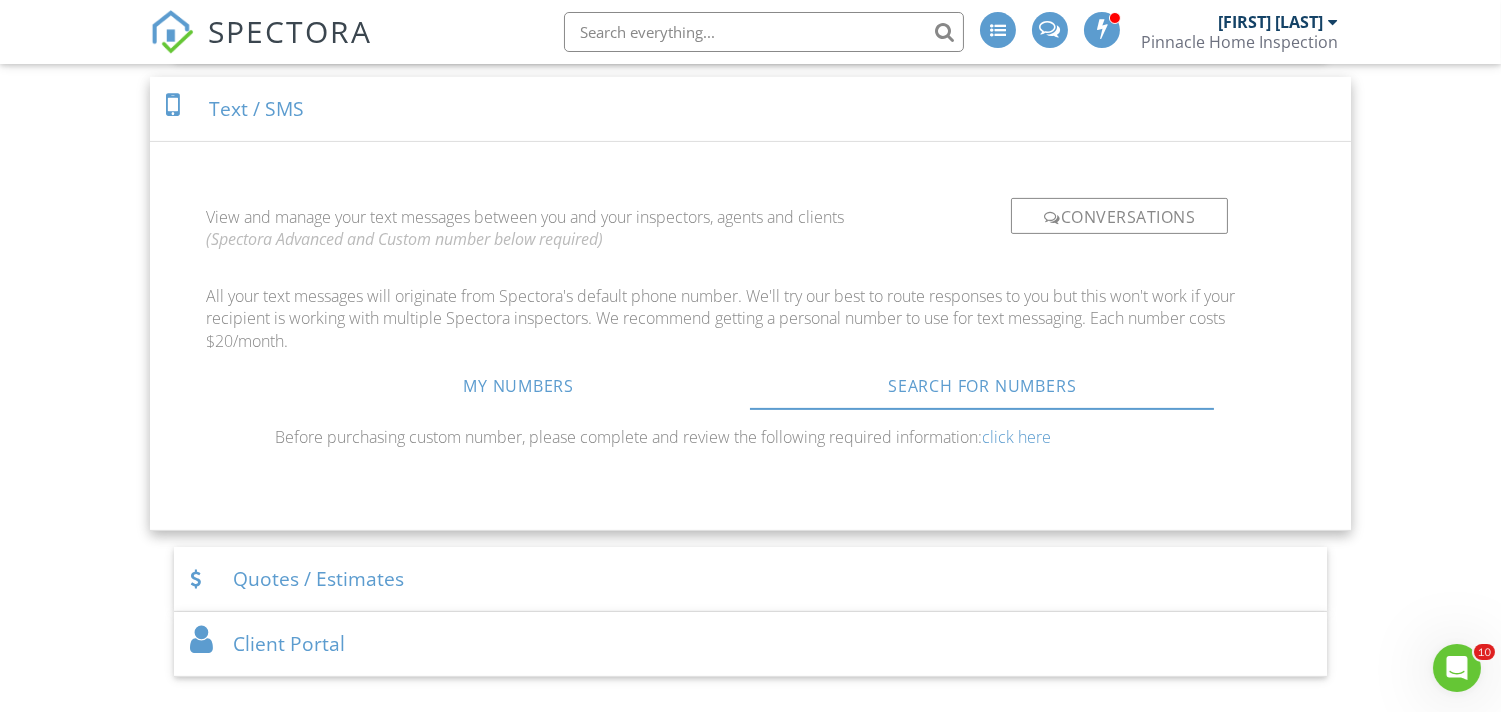 click on "Dashboard
Templates
Contacts
Metrics
Automations
Advanced
Settings
Support Center
Settings
Basics
Profile
Services & Fees
Availability
Team
Sample Reports
Discount Codes
Spectora Connect
Partnerships
Make more money per inspection with third-party offers
Disabled
Recommended Contractors
Provide repair resources for your clients
Disabled
Business Tools
Agreements
Signature Type
▼ E-signature (checkbox) E-signature (checkbox) Written Signature E-signature (checkbox)
Written Signature
Client agreement instructions
This text will appear on the client portal under "Sign Agreement(s)"
Inline Style XLarge Large Normal Small Light Small/Light Bold Italic Underline Colors Ordered List Unordered List" at bounding box center [750, 787] 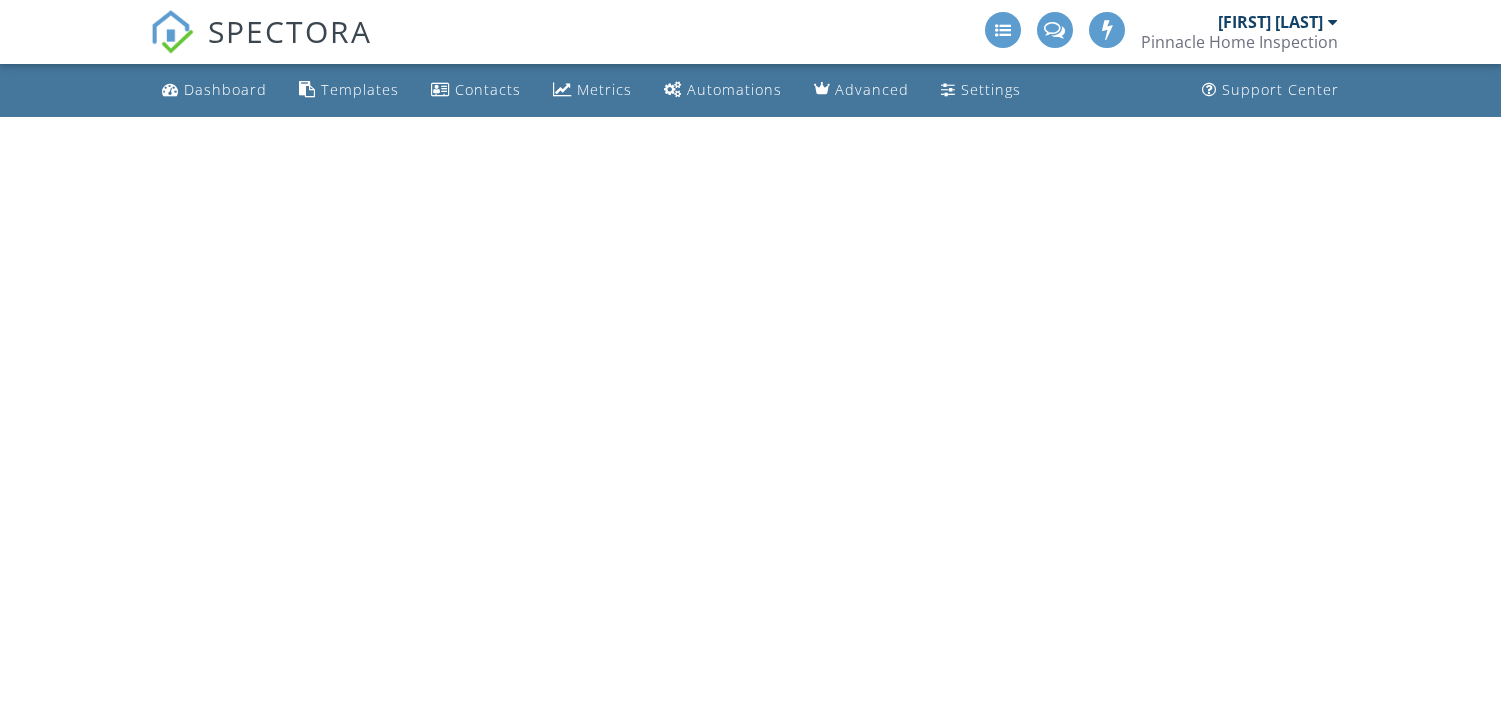 scroll, scrollTop: 0, scrollLeft: 0, axis: both 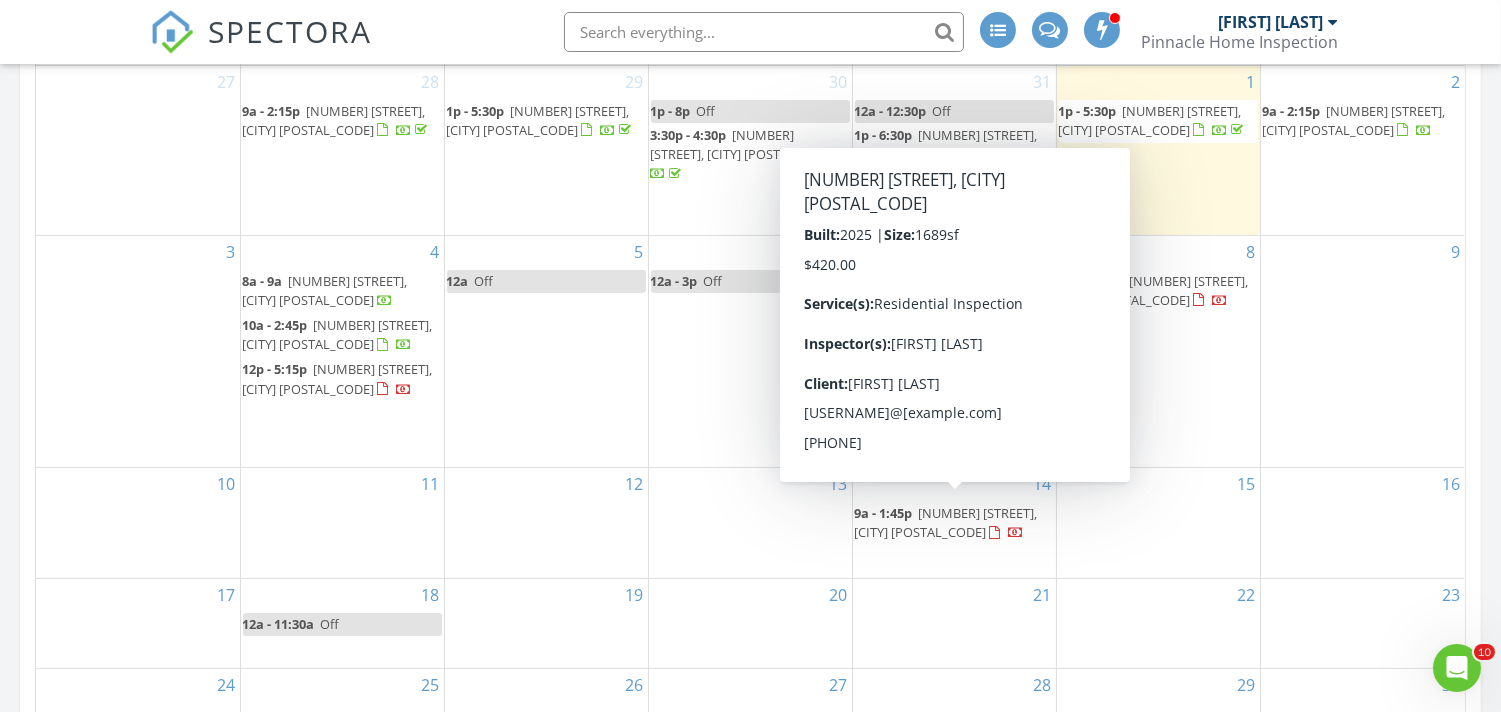 click on "[NUMBER] [STREET], [CITY] [POSTAL_CODE]" at bounding box center (946, 522) 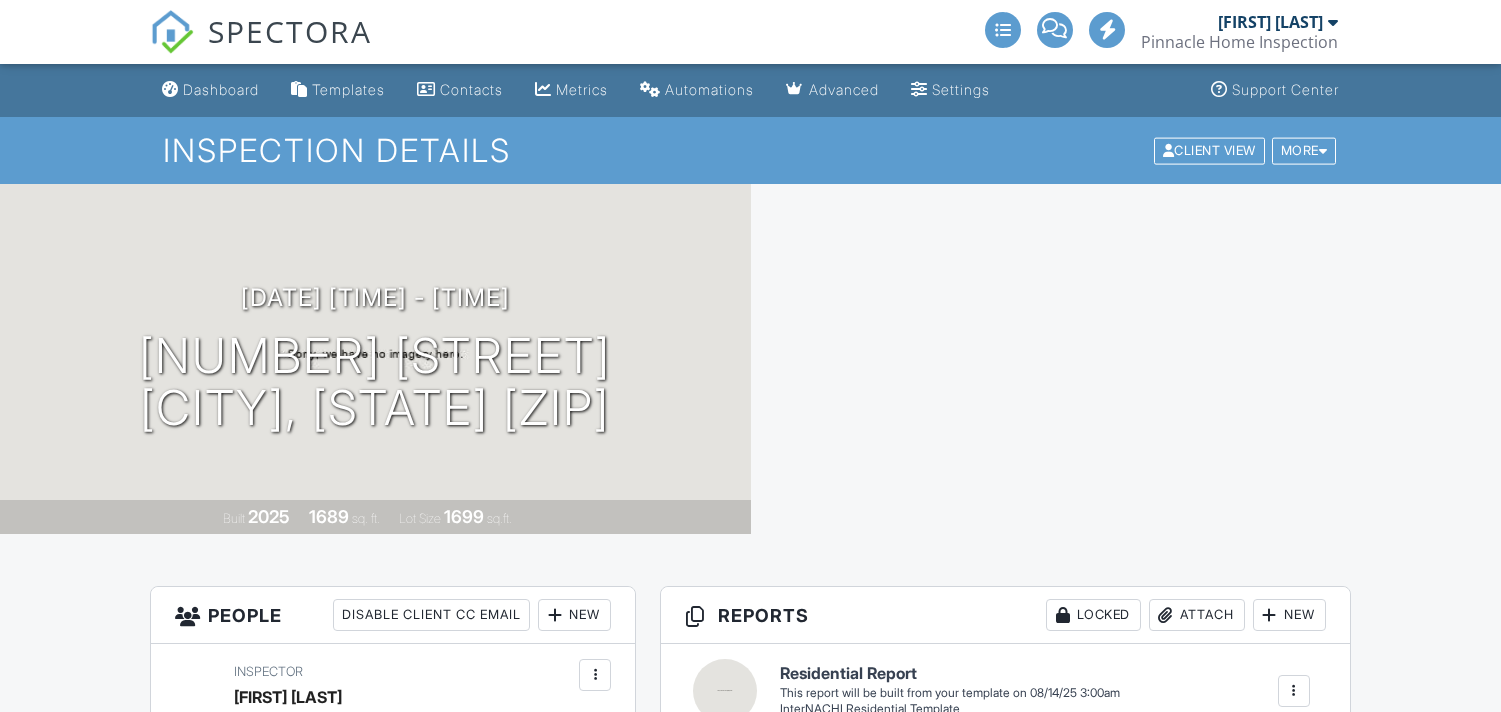 scroll, scrollTop: 0, scrollLeft: 0, axis: both 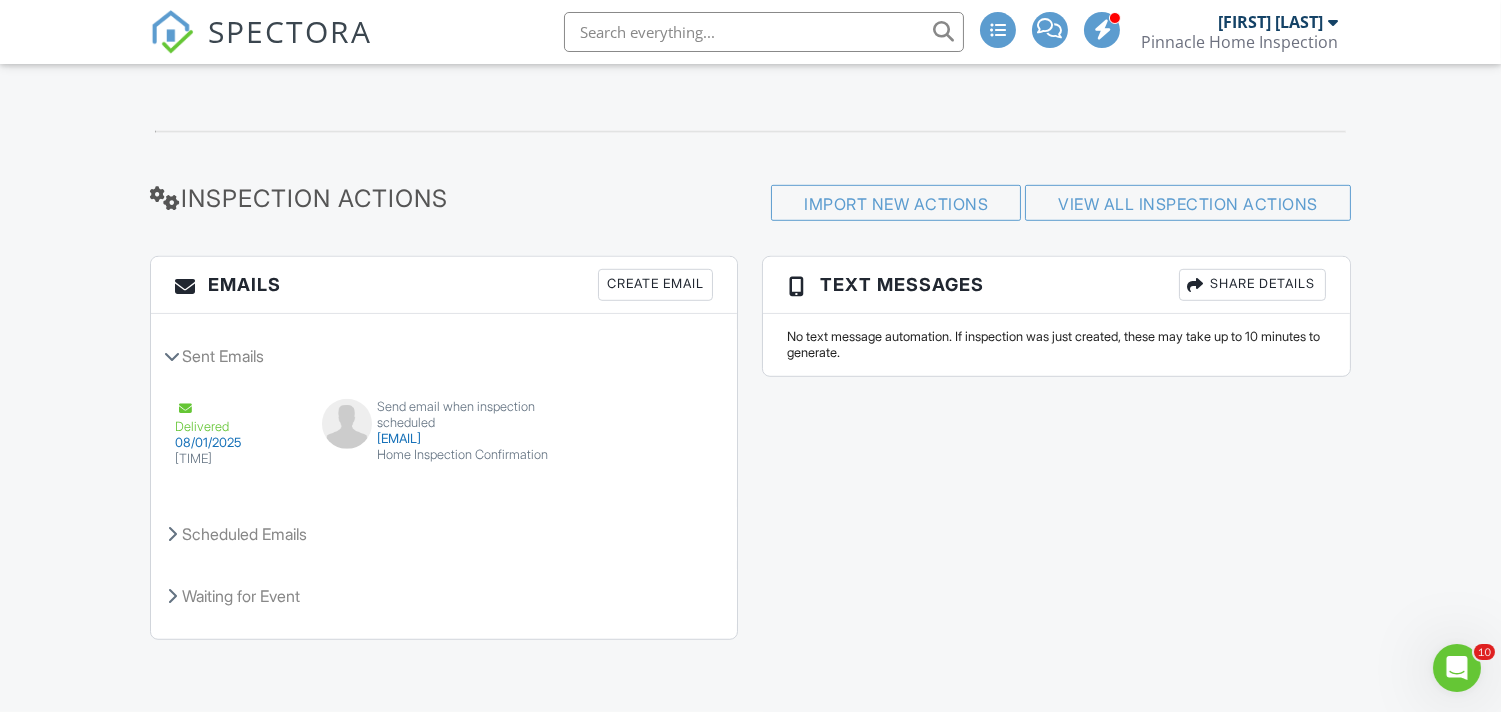 drag, startPoint x: 1510, startPoint y: 110, endPoint x: 1516, endPoint y: 648, distance: 538.03345 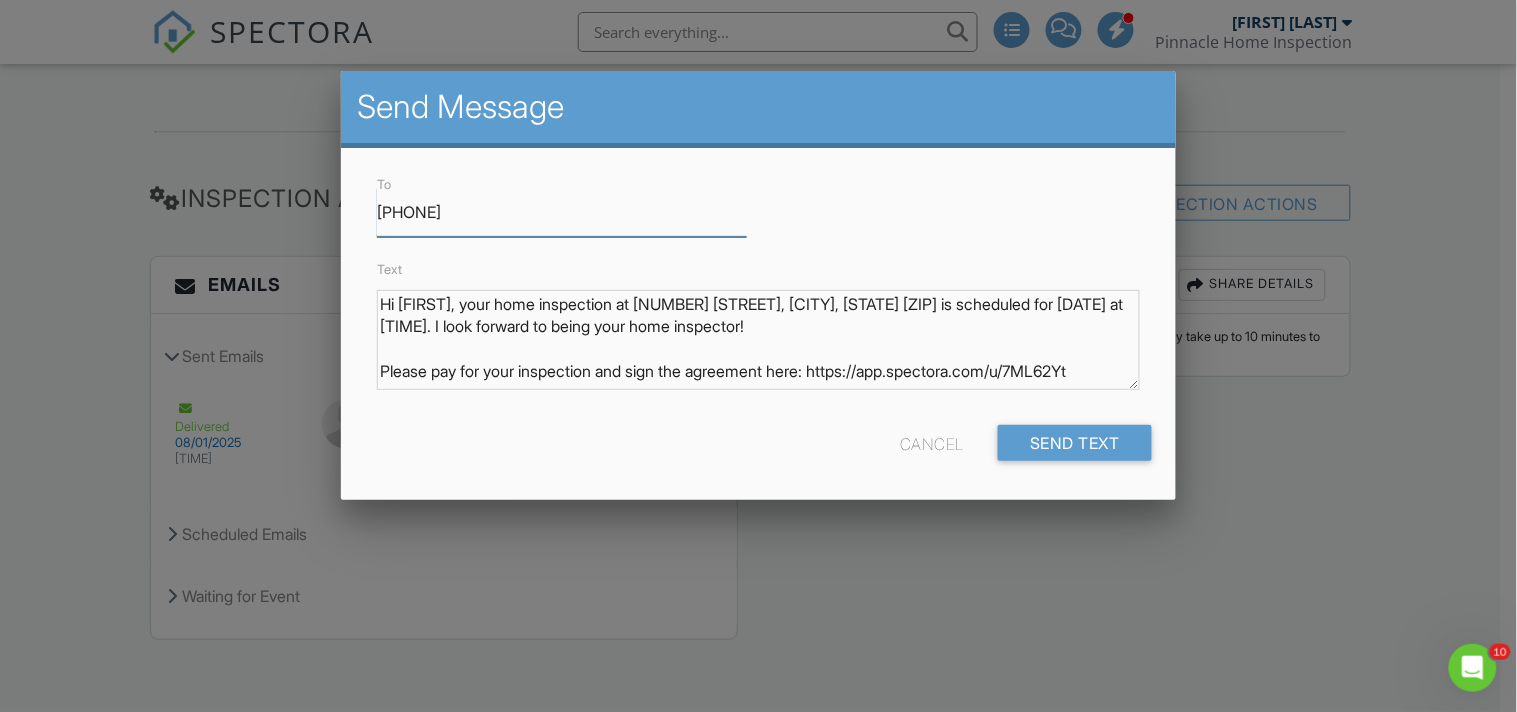 type on "2089856212" 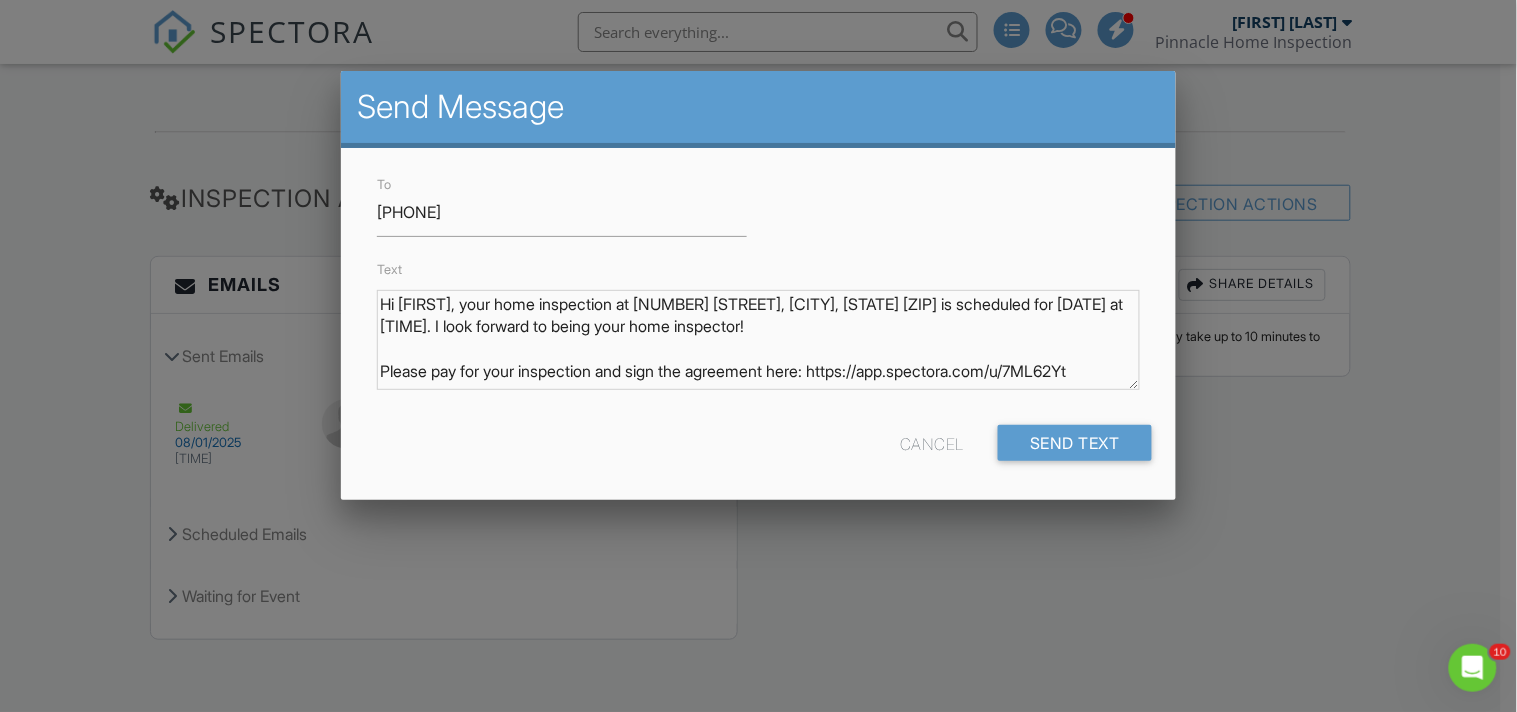 click on "To
2089856212" at bounding box center [758, 204] 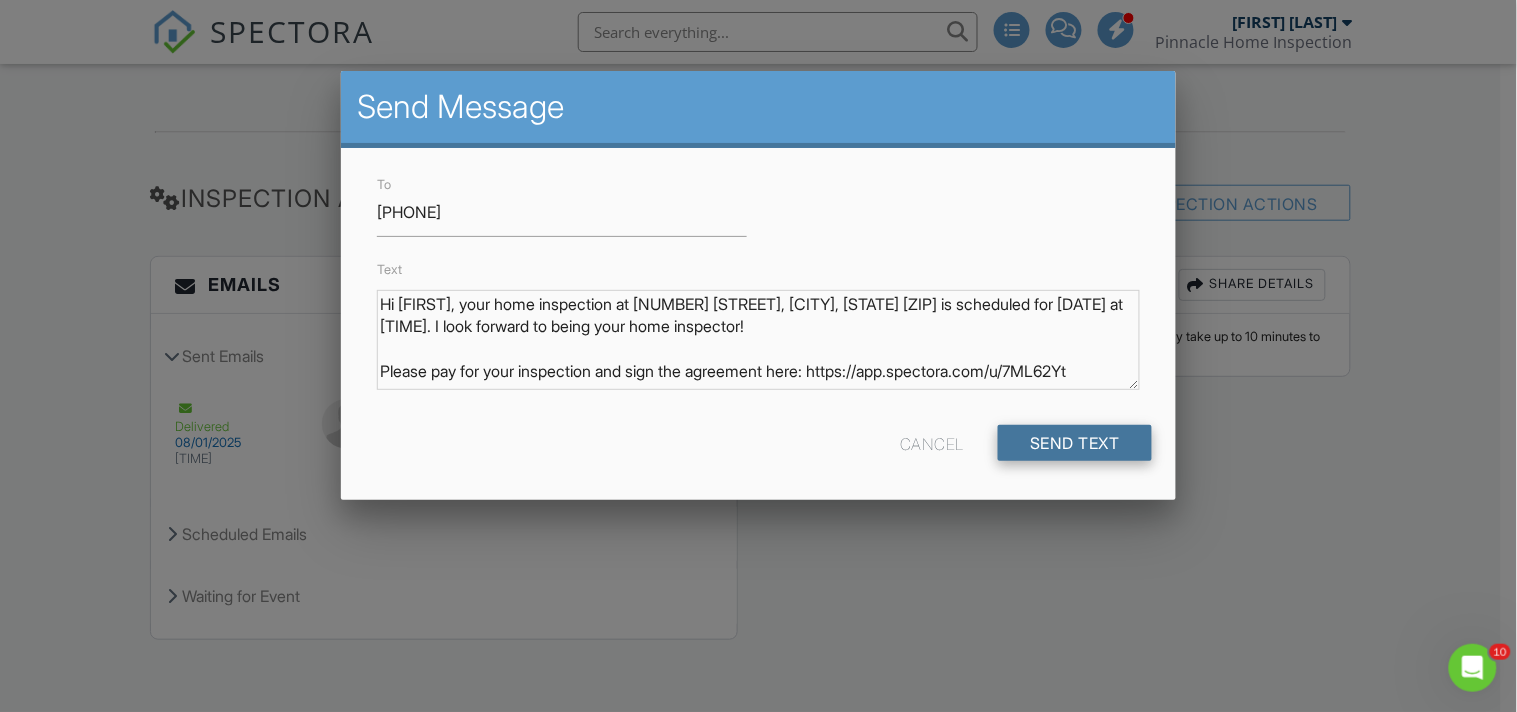 click on "Send Text" at bounding box center [1075, 443] 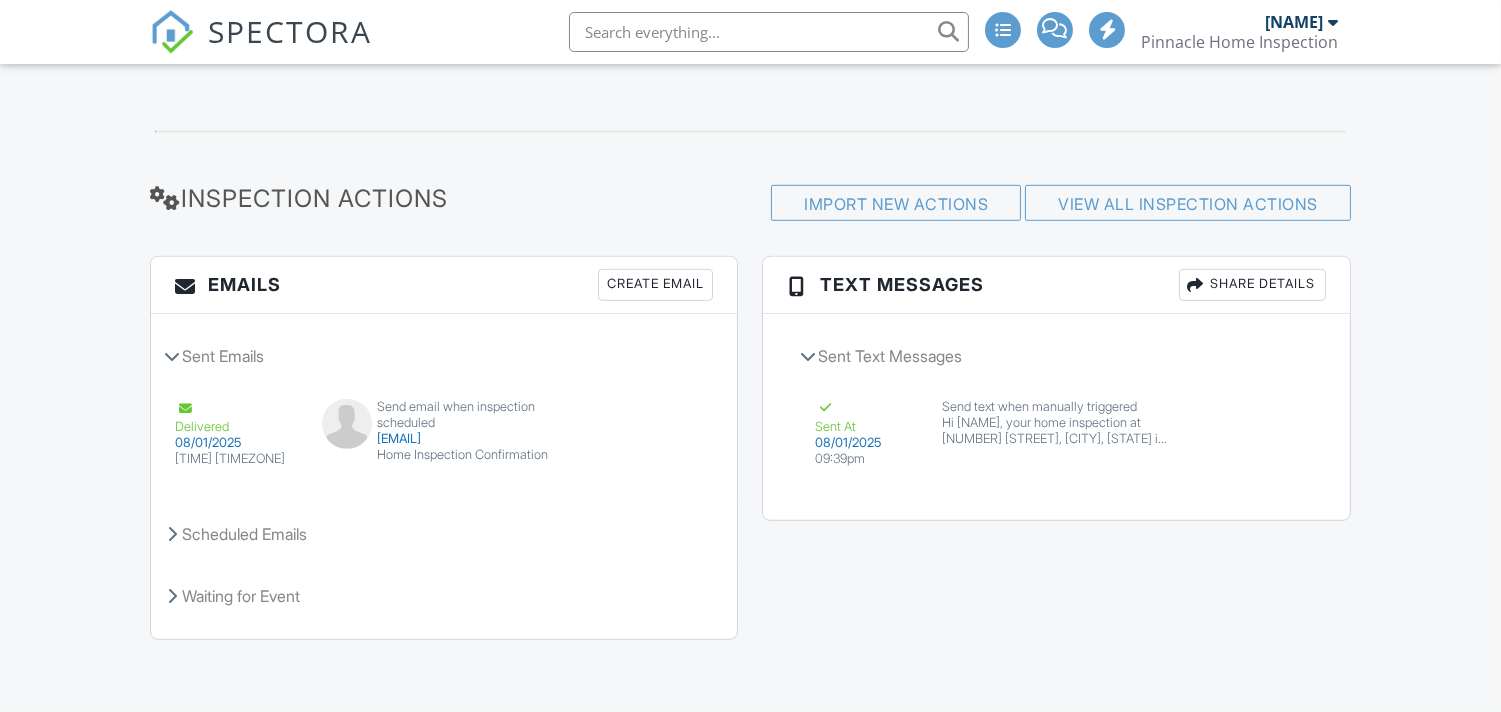 scroll, scrollTop: 2326, scrollLeft: 0, axis: vertical 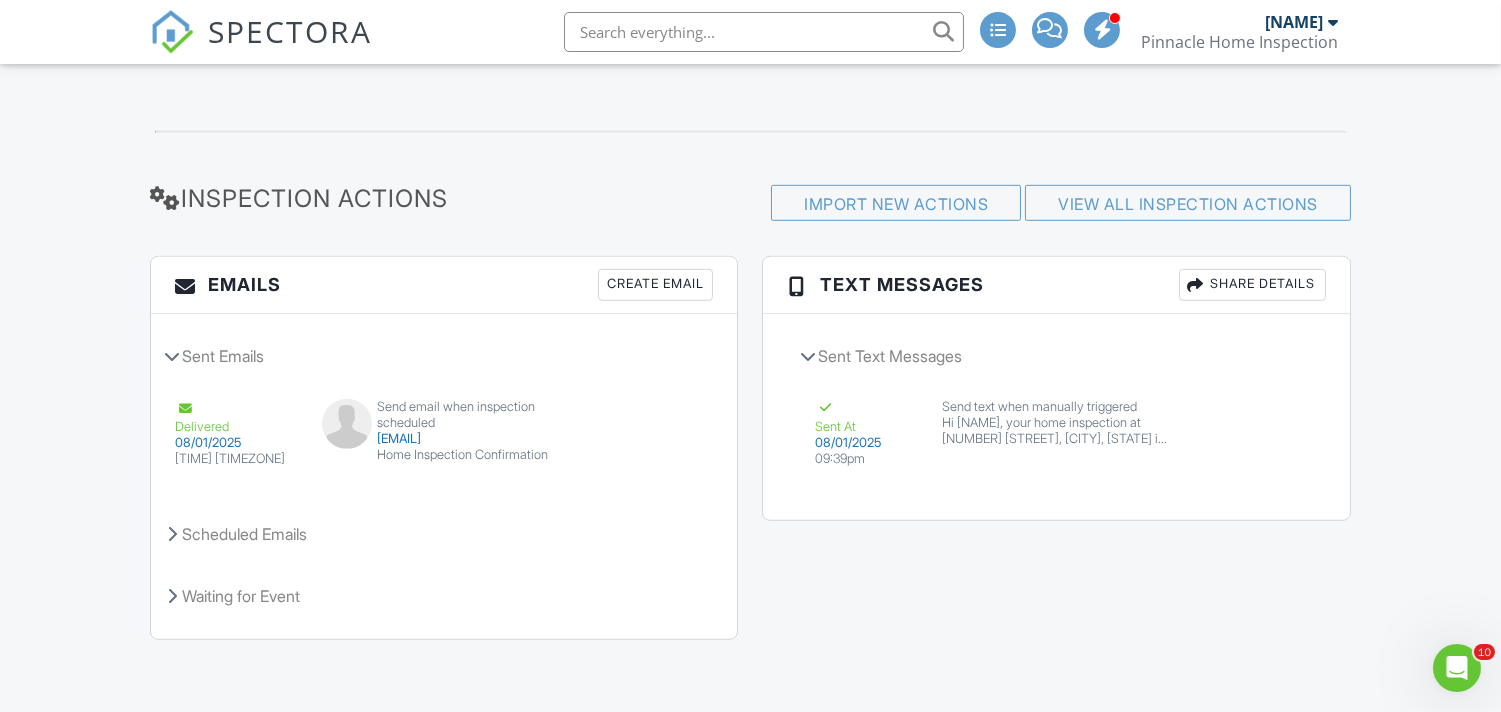 click on "SPECTORA" at bounding box center (290, 31) 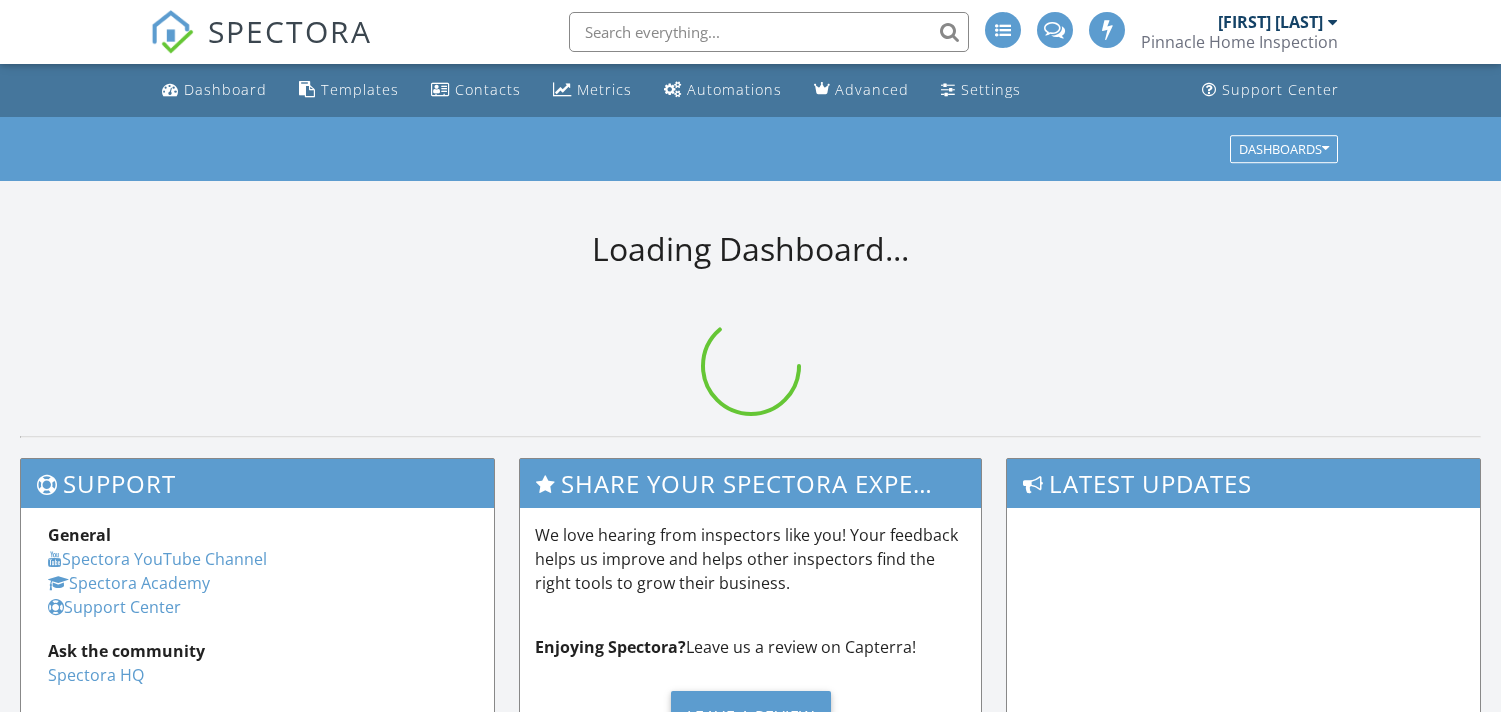 scroll, scrollTop: 0, scrollLeft: 0, axis: both 